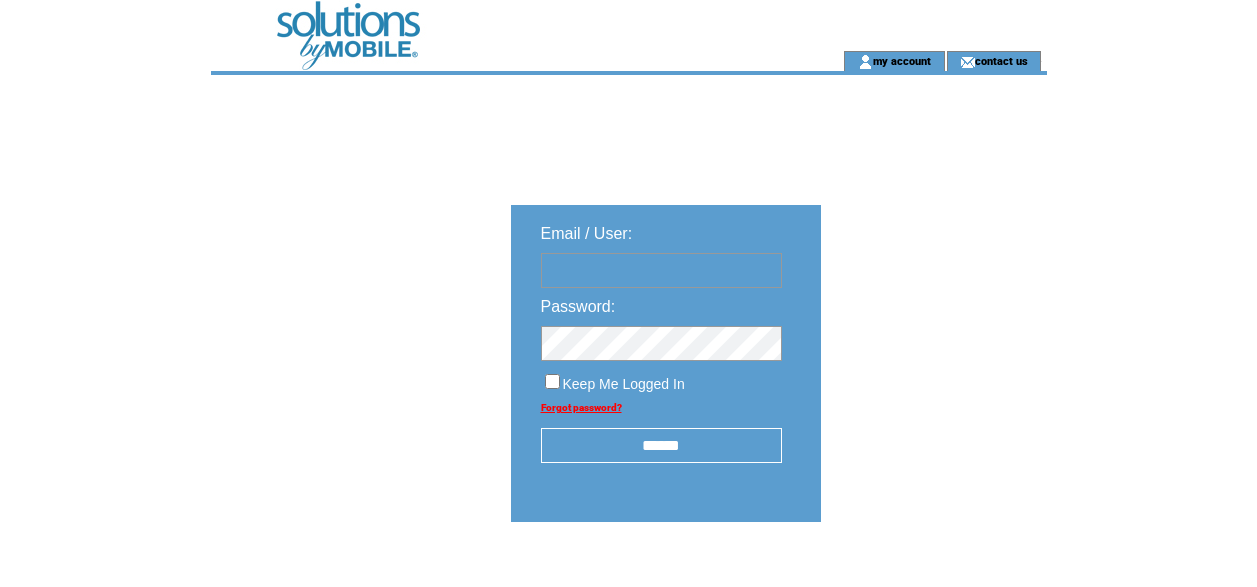 scroll, scrollTop: 0, scrollLeft: 0, axis: both 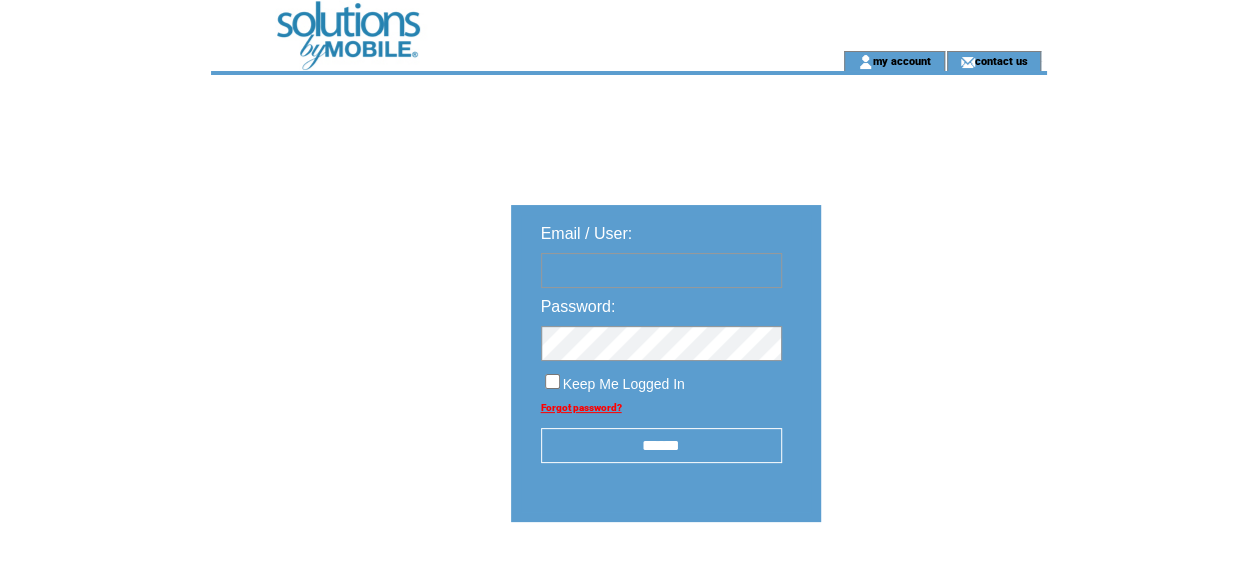 type on "**********" 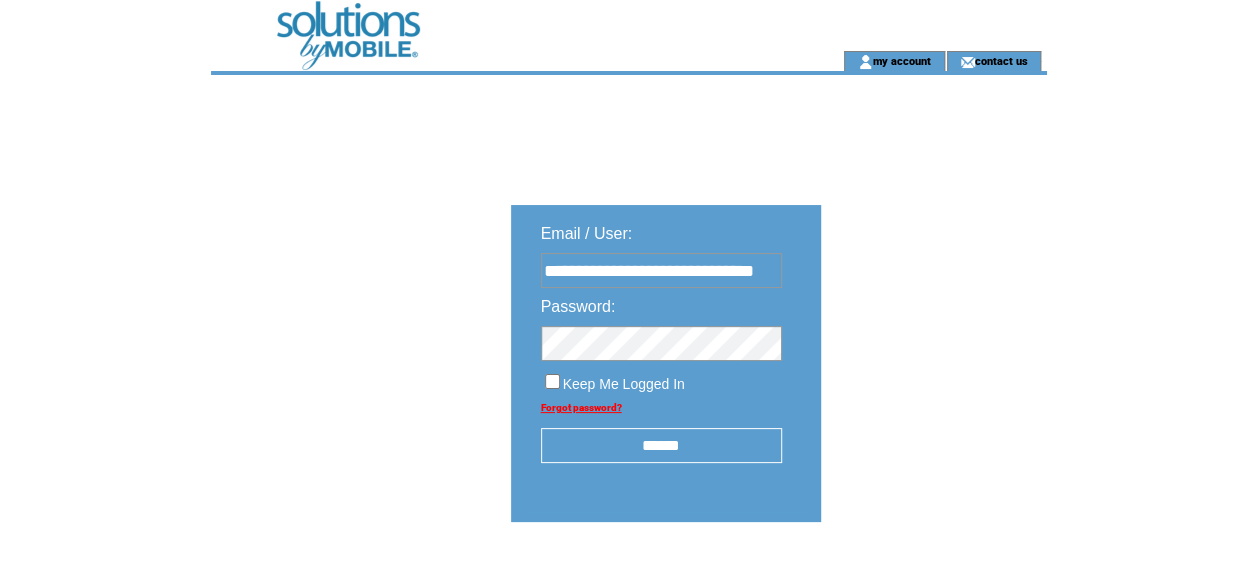 click on "******" at bounding box center (661, 445) 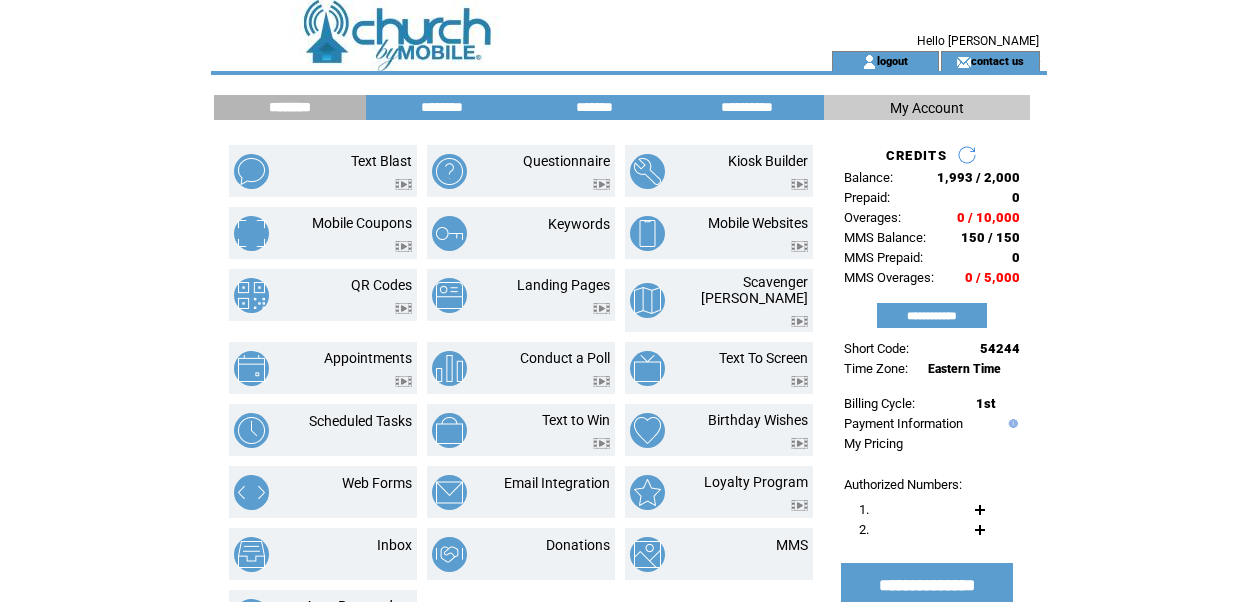 scroll, scrollTop: 0, scrollLeft: 0, axis: both 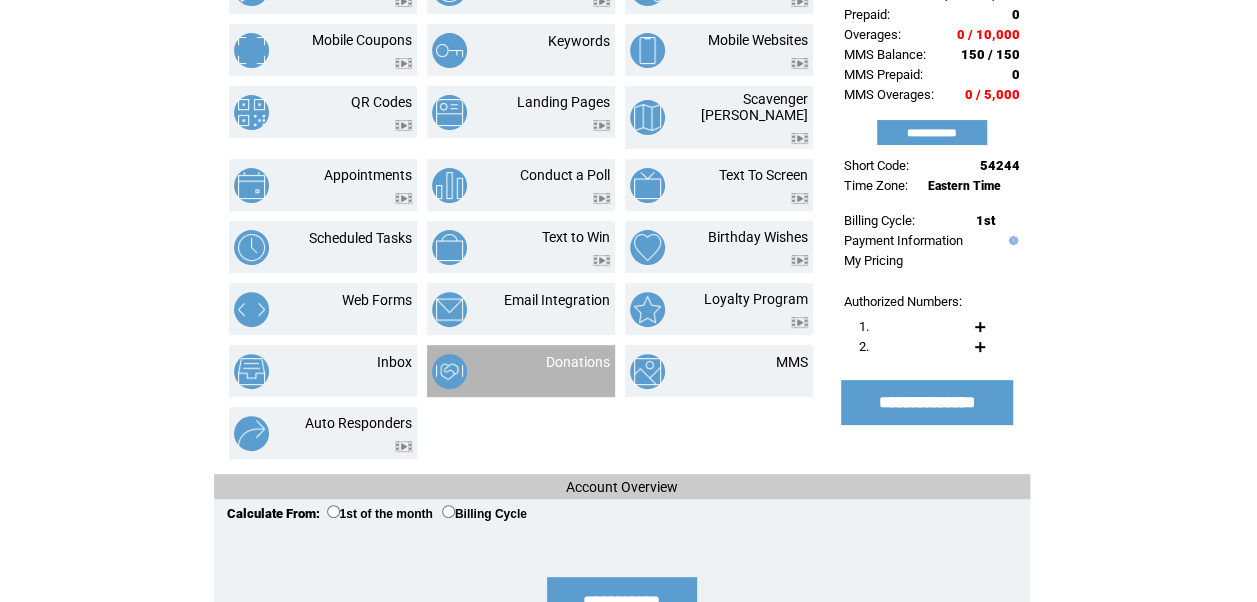 click on "Donations" at bounding box center (521, 371) 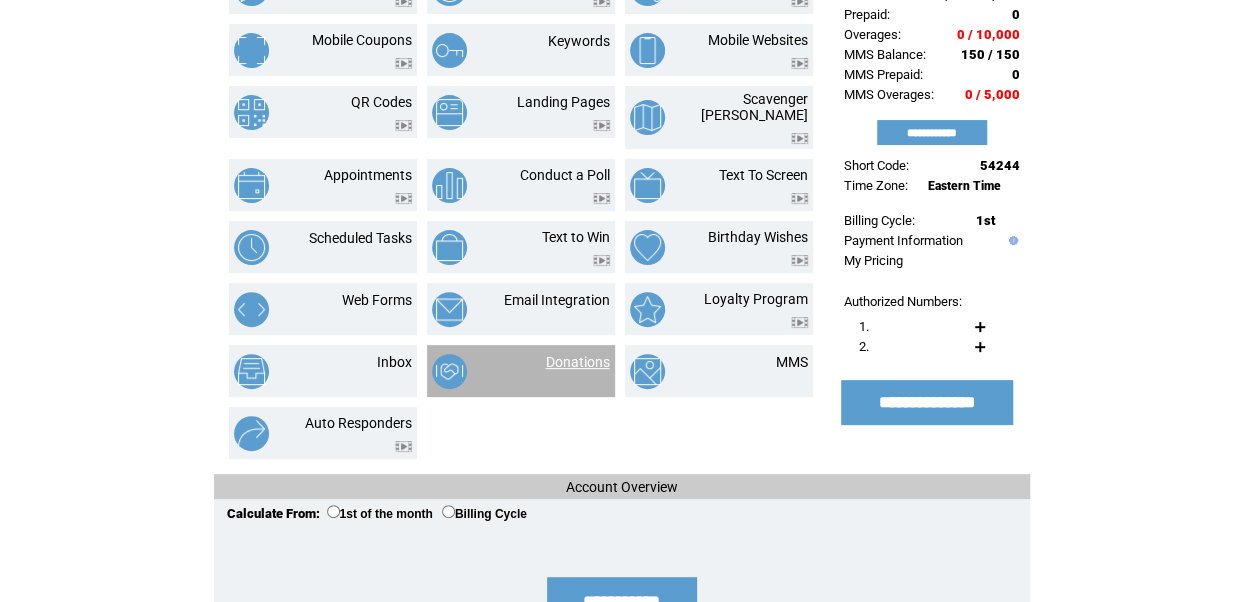 click on "Donations" at bounding box center [578, 362] 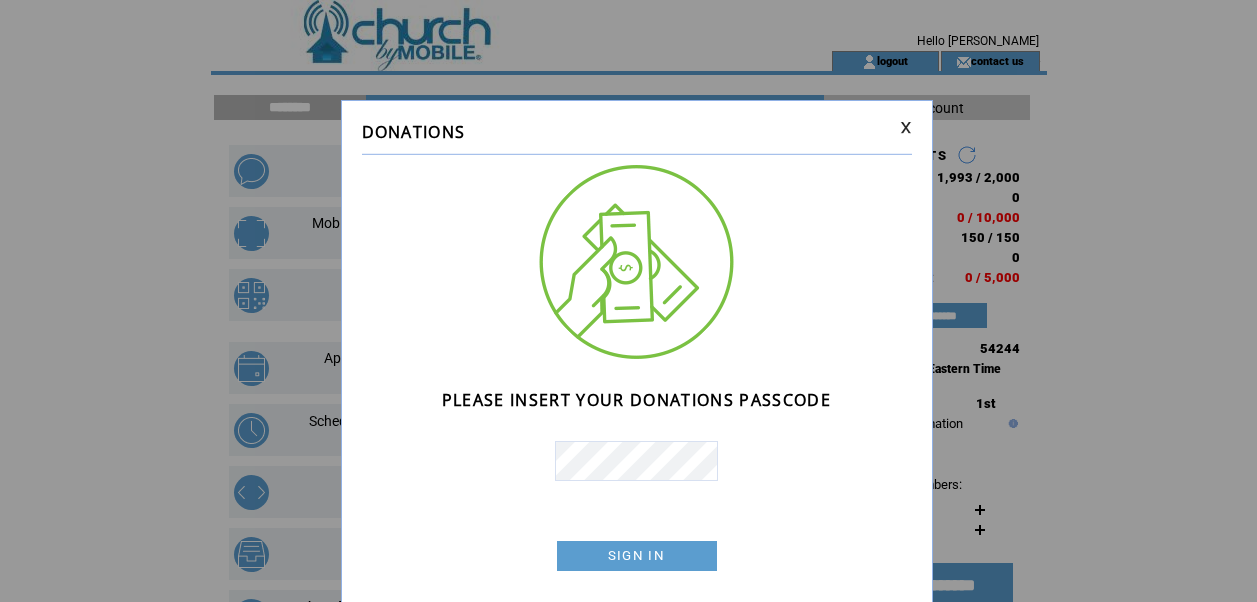 scroll, scrollTop: 0, scrollLeft: 0, axis: both 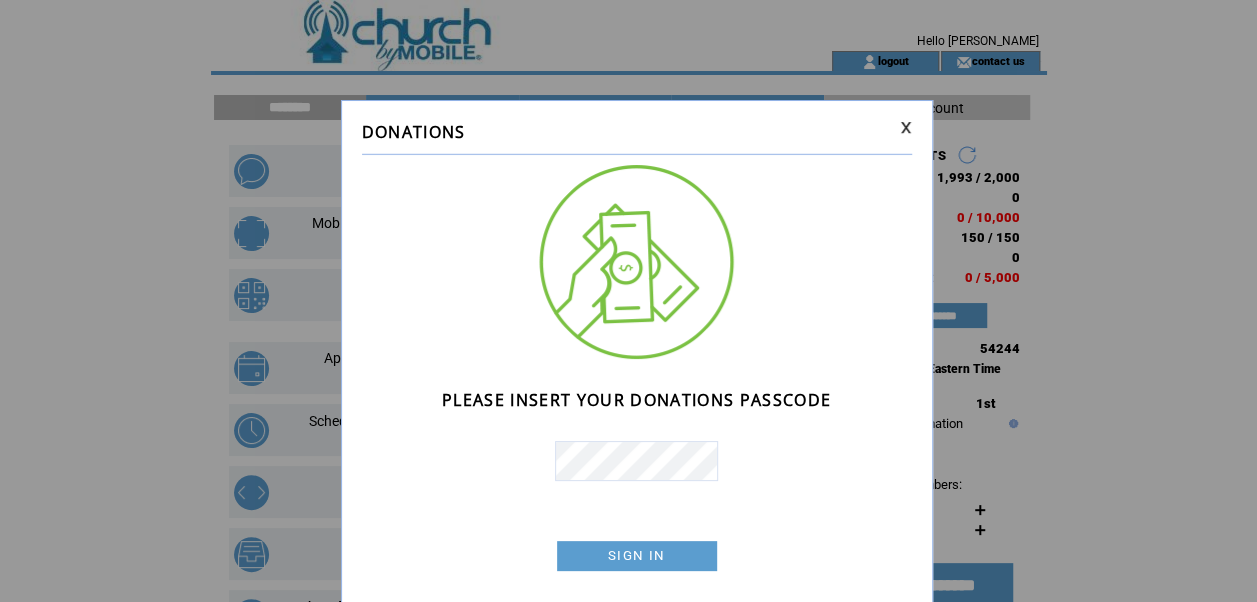 click on "SIGN IN" at bounding box center [637, 556] 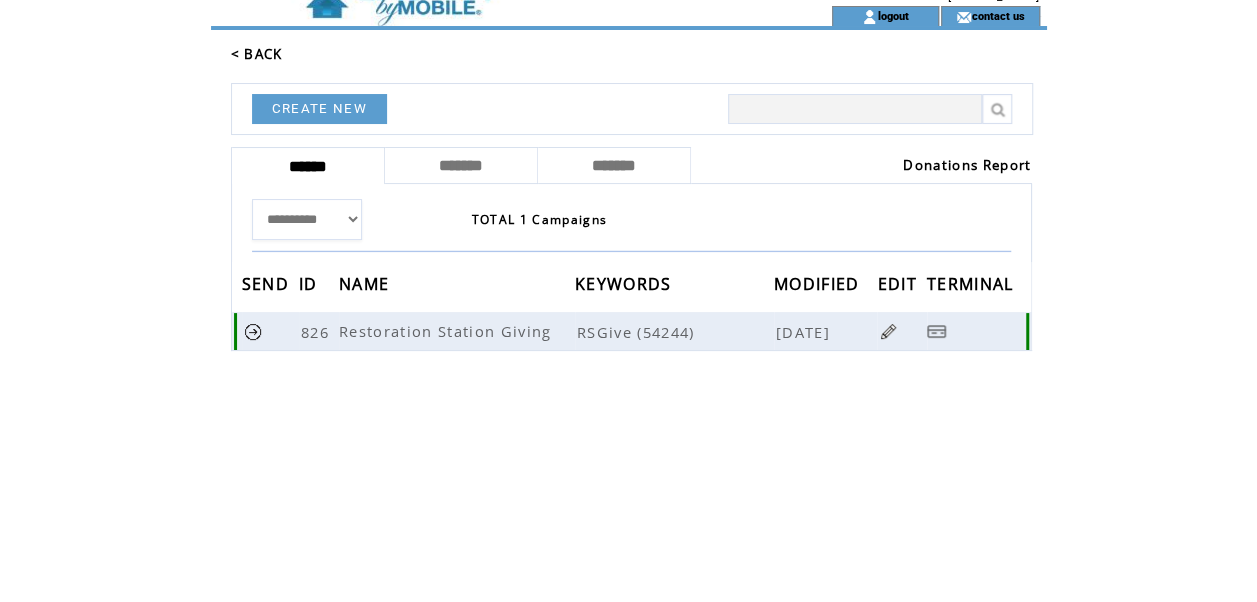 scroll, scrollTop: 0, scrollLeft: 0, axis: both 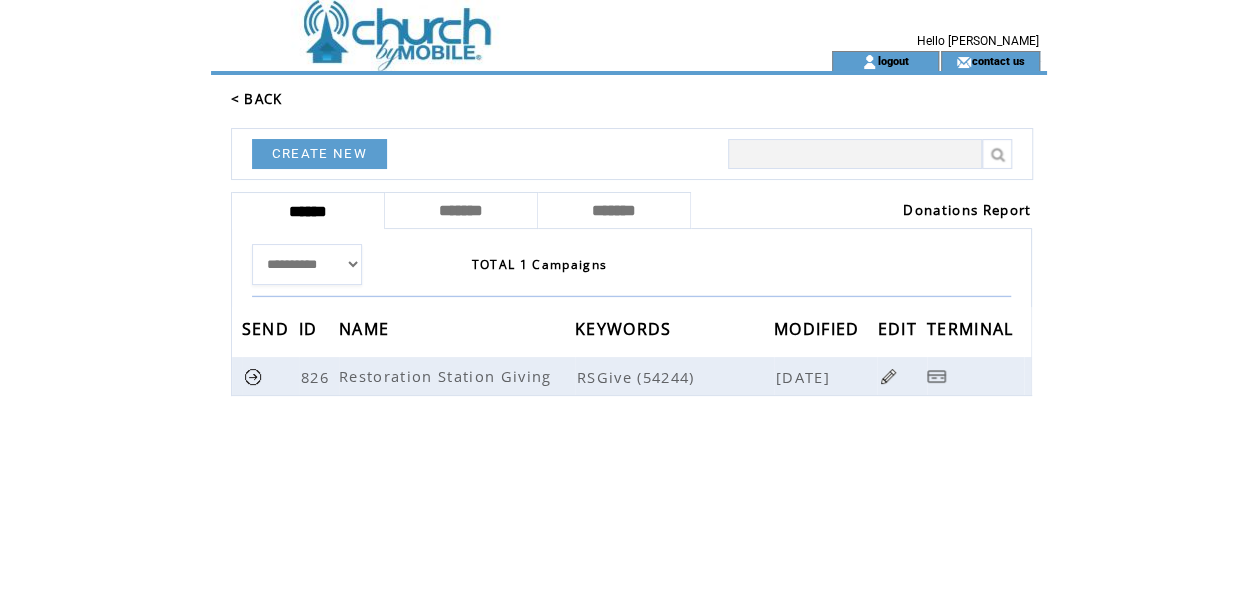 click on "Donations Report" at bounding box center [967, 210] 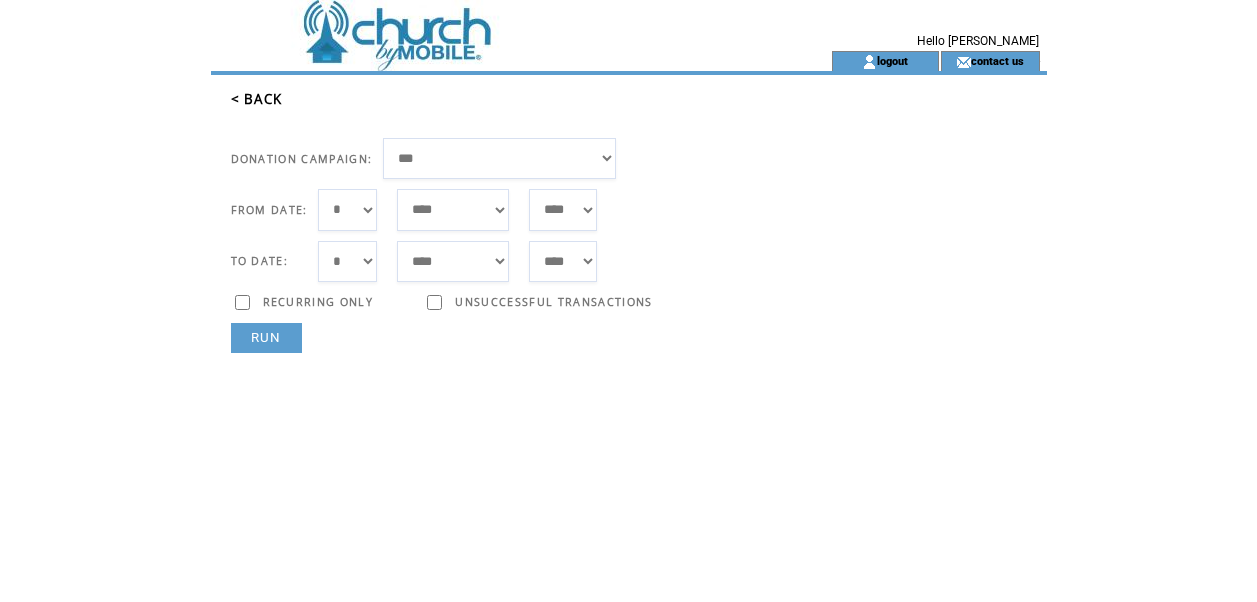 scroll, scrollTop: 0, scrollLeft: 0, axis: both 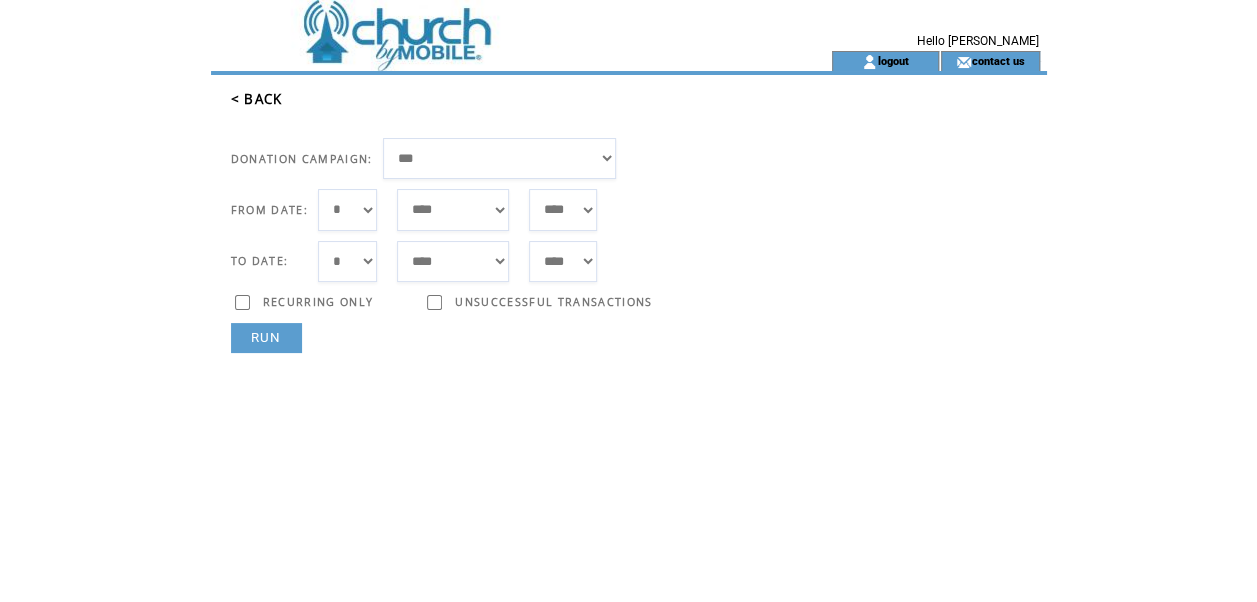click on "*** 	 * 	 * 	 * 	 * 	 * 	 * 	 * 	 * 	 * 	 ** 	 ** 	 ** 	 ** 	 ** 	 ** 	 ** 	 ** 	 ** 	 ** 	 ** 	 ** 	 ** 	 ** 	 ** 	 ** 	 ** 	 ** 	 ** 	 ** 	 ** 	 **" at bounding box center (347, 209) 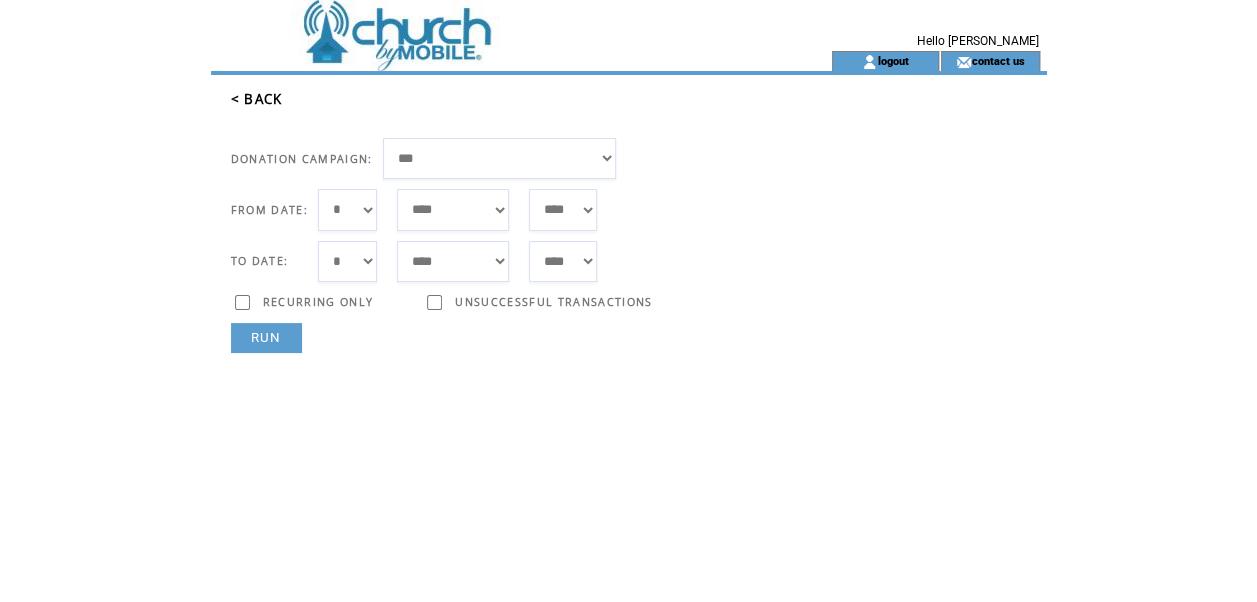 select on "*" 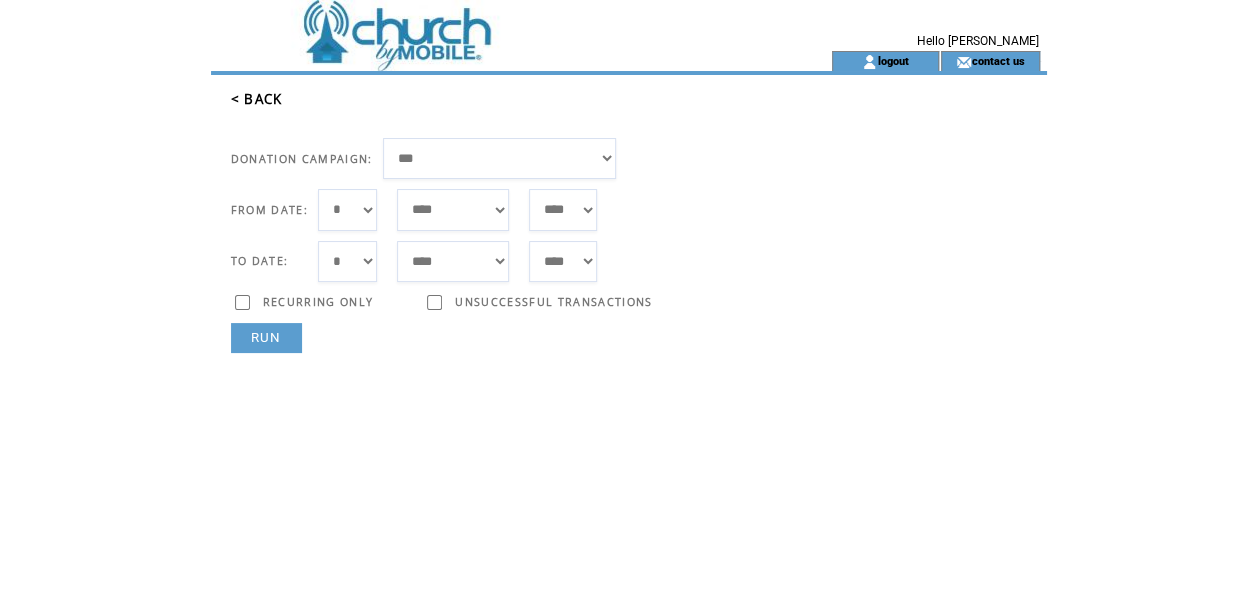click on "*** 	 * 	 * 	 * 	 * 	 * 	 * 	 * 	 * 	 * 	 ** 	 ** 	 ** 	 ** 	 ** 	 ** 	 ** 	 ** 	 ** 	 ** 	 ** 	 ** 	 ** 	 ** 	 ** 	 ** 	 ** 	 ** 	 ** 	 ** 	 ** 	 **" at bounding box center [347, 209] 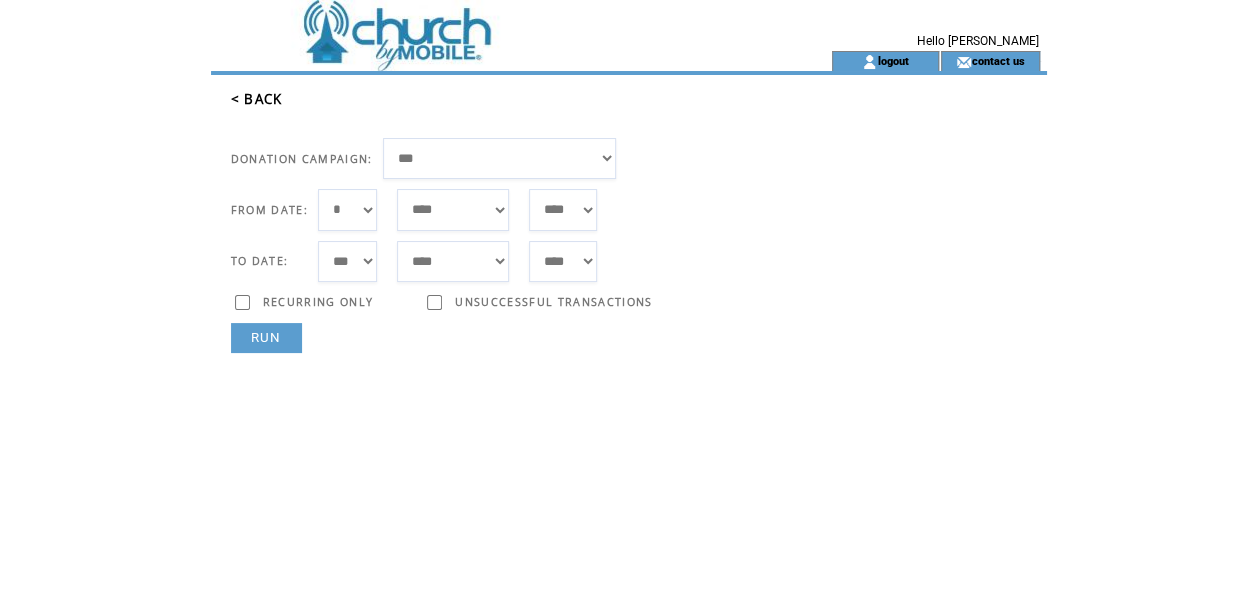 click on "*** 	 * 	 * 	 * 	 * 	 * 	 * 	 * 	 * 	 * 	 ** 	 ** 	 ** 	 ** 	 ** 	 ** 	 ** 	 ** 	 ** 	 ** 	 ** 	 ** 	 ** 	 ** 	 ** 	 ** 	 ** 	 ** 	 ** 	 ** 	 ** 	 **" at bounding box center (347, 261) 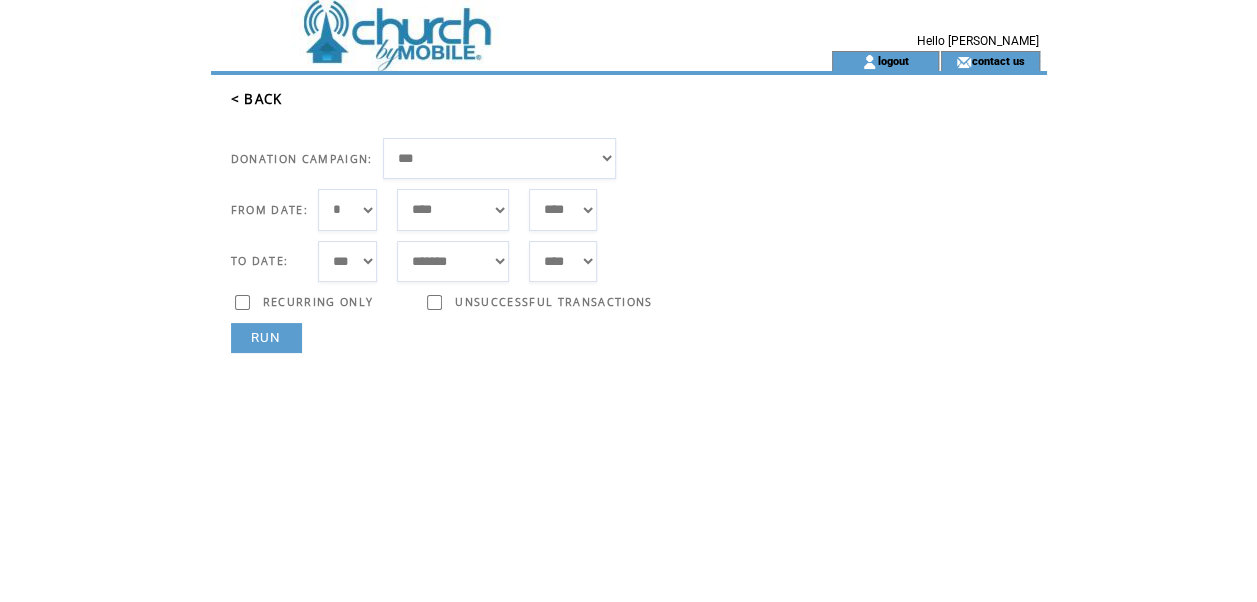click on "***** 	 ******* 	 ******** 	 ***** 	 ***** 	 *** 	 **** 	 **** 	 ****** 	 ********* 	 ******* 	 ******** 	 ********" at bounding box center (453, 261) 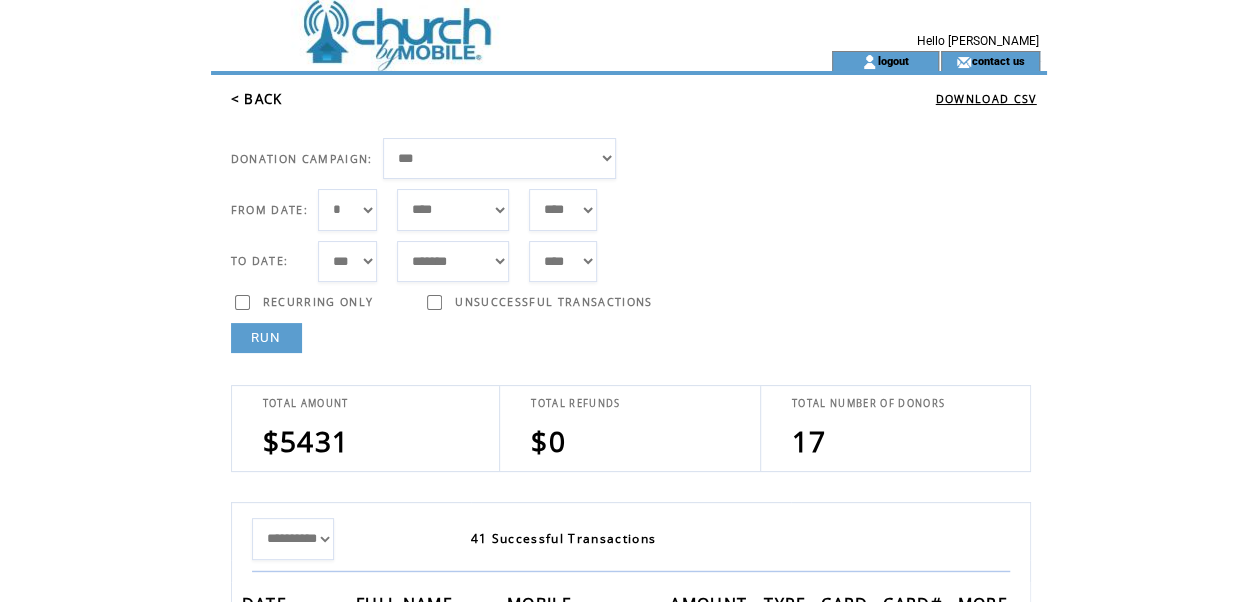 click on "**********" at bounding box center [499, 158] 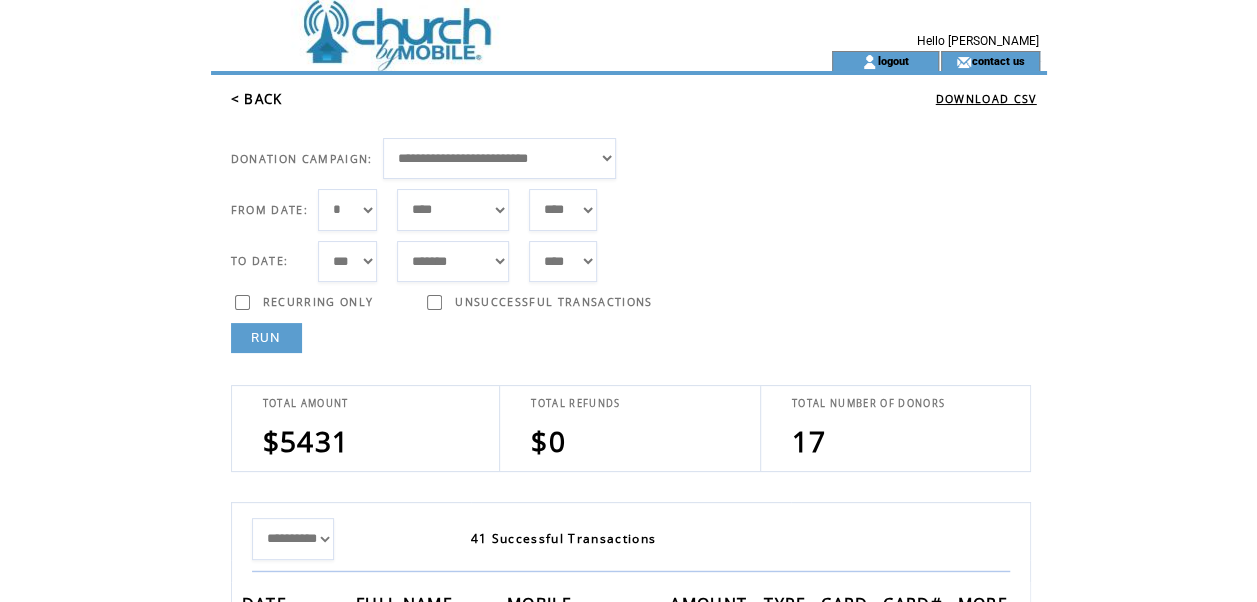 click on "**********" at bounding box center (499, 158) 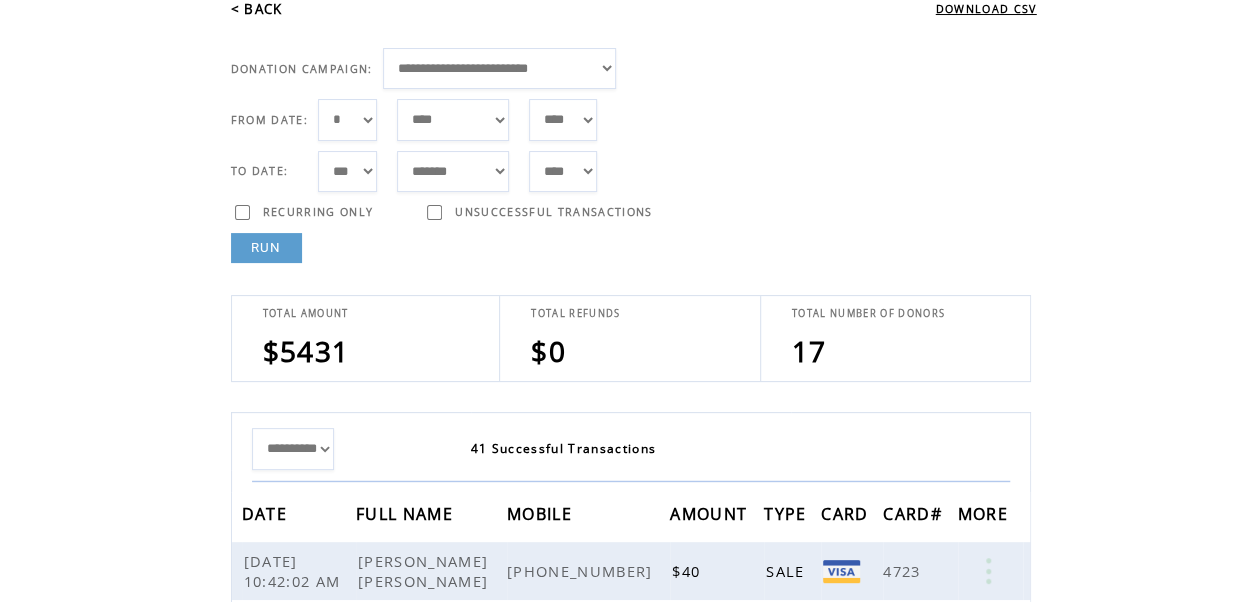 scroll, scrollTop: 100, scrollLeft: 0, axis: vertical 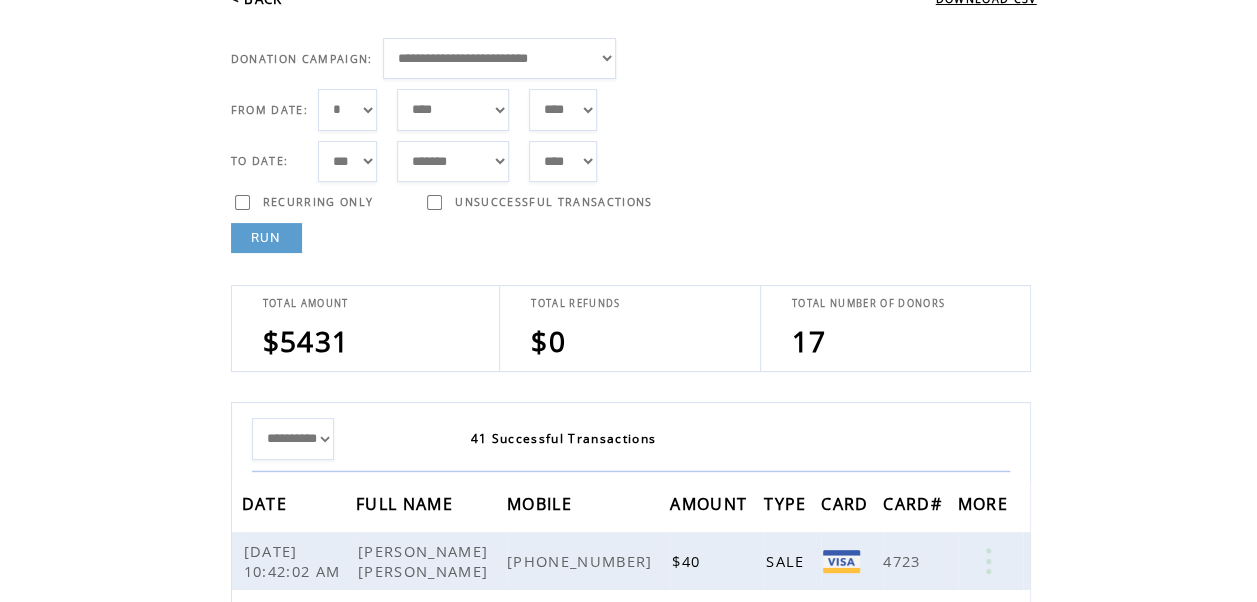 click on "RUN" at bounding box center (266, 238) 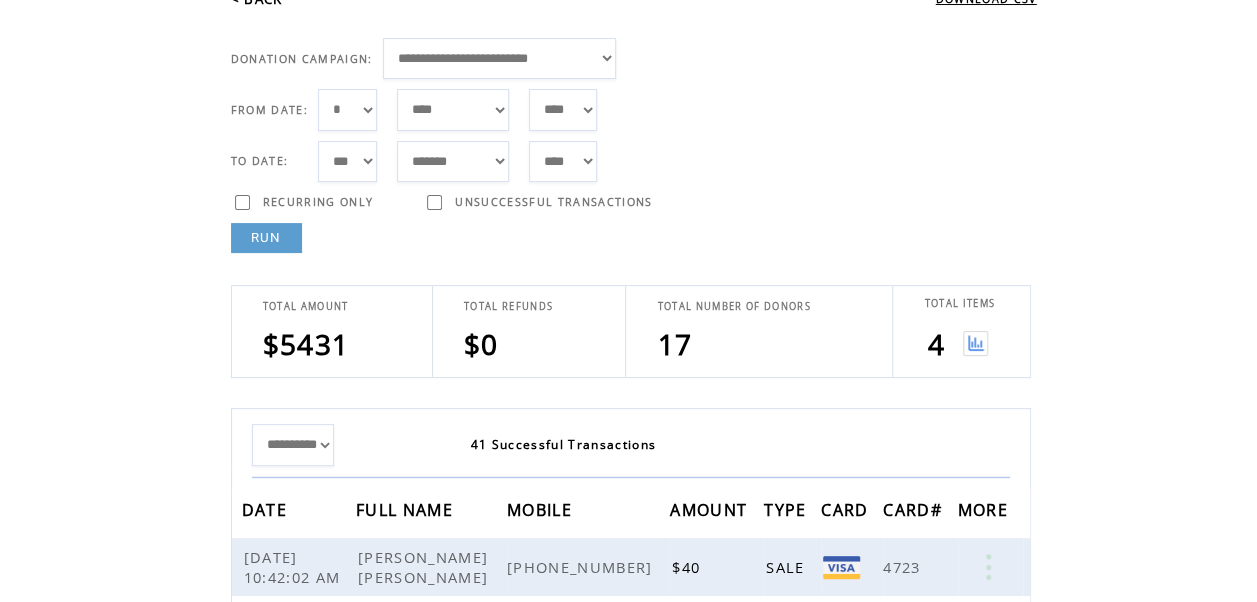 click at bounding box center [975, 343] 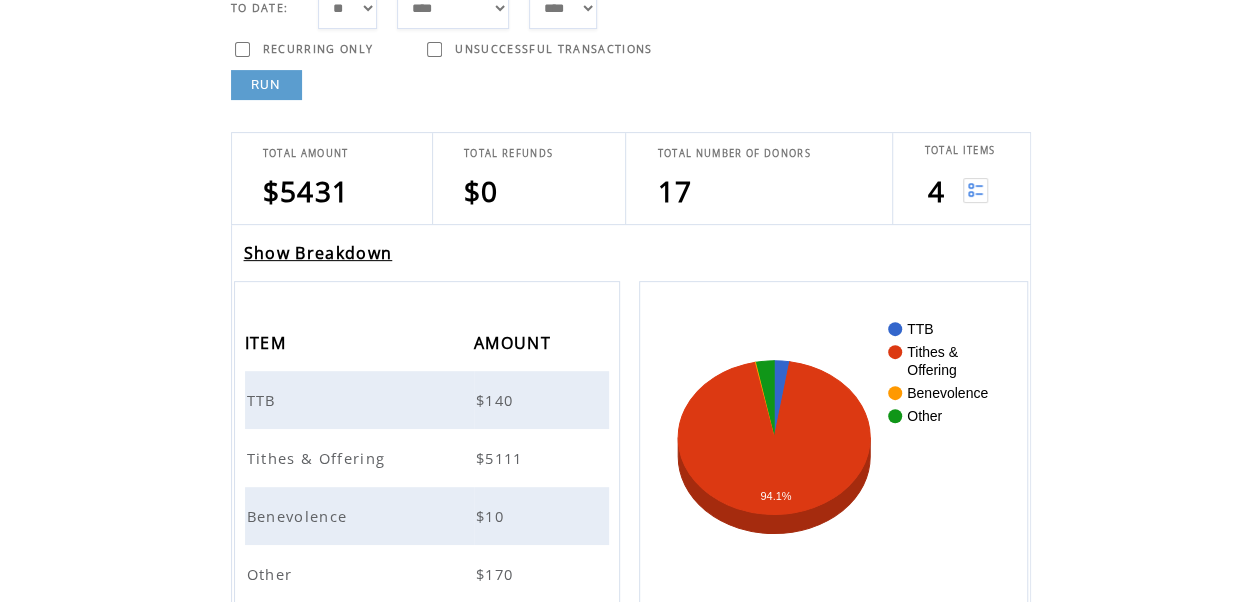 scroll, scrollTop: 0, scrollLeft: 0, axis: both 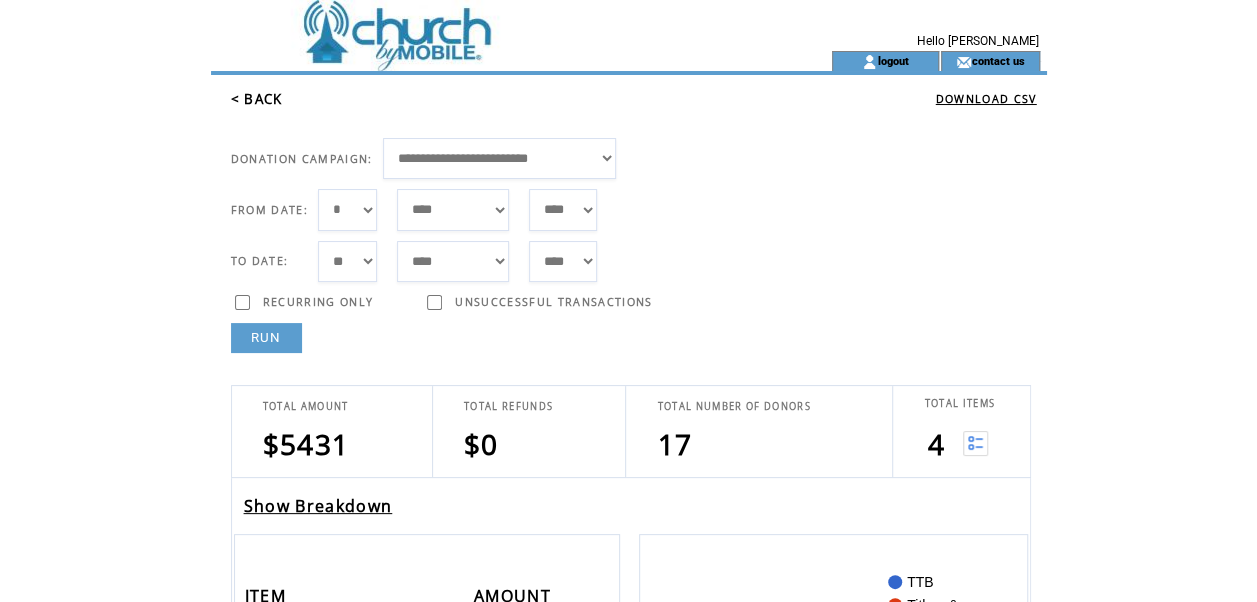 click on "DOWNLOAD CSV" at bounding box center (986, 99) 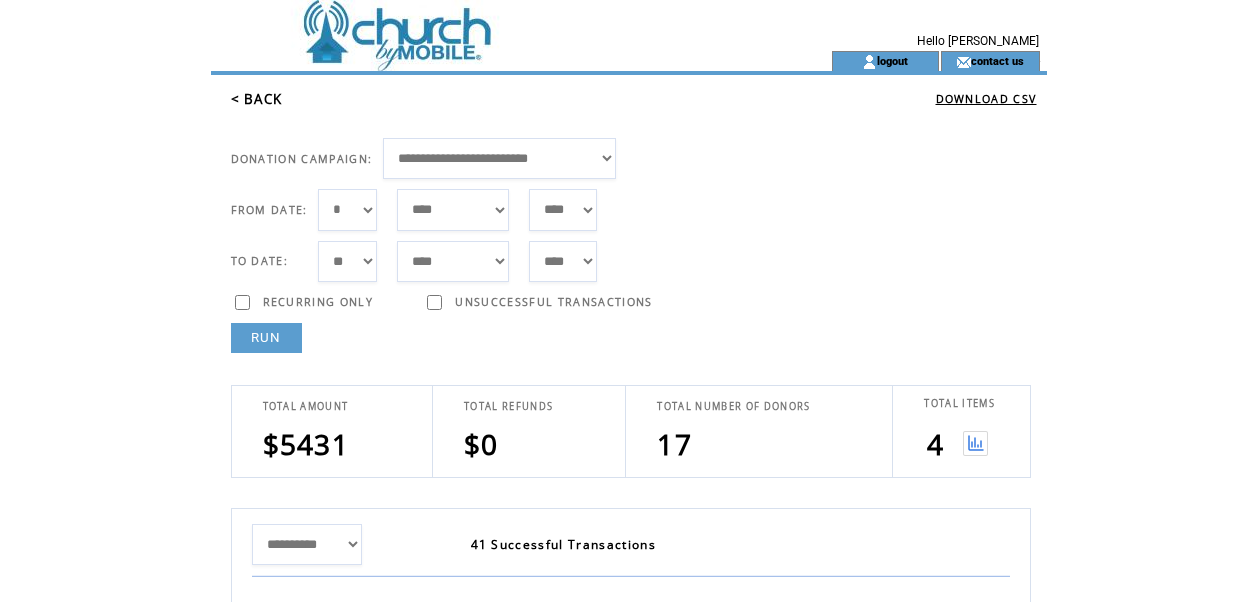 scroll, scrollTop: 0, scrollLeft: 0, axis: both 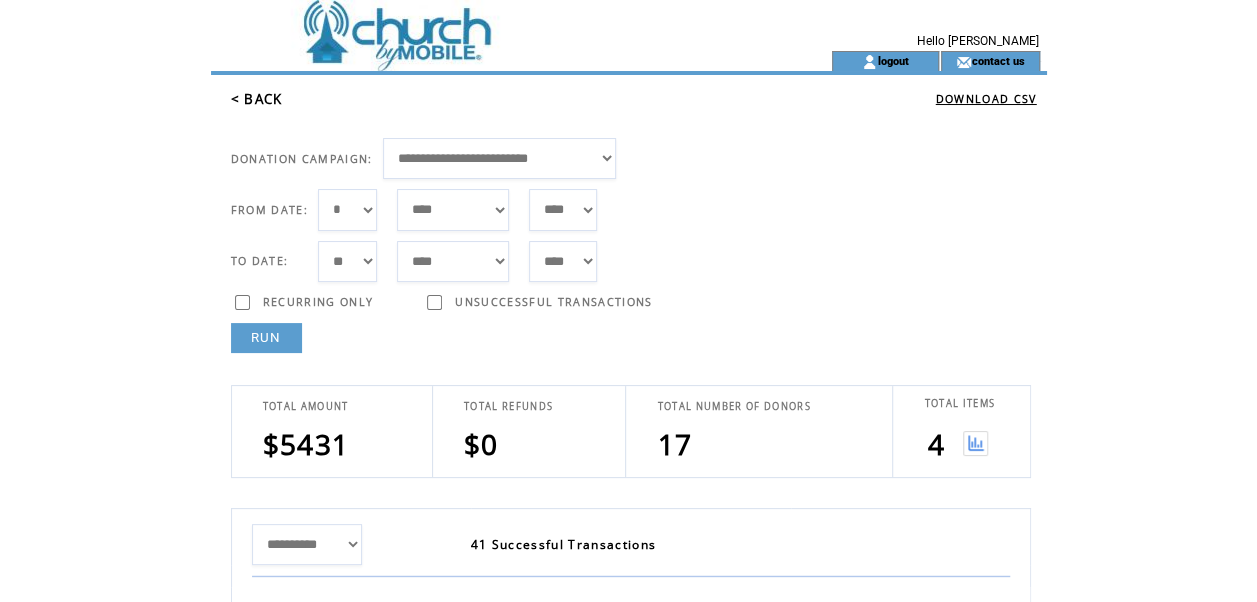 click at bounding box center [476, 118] 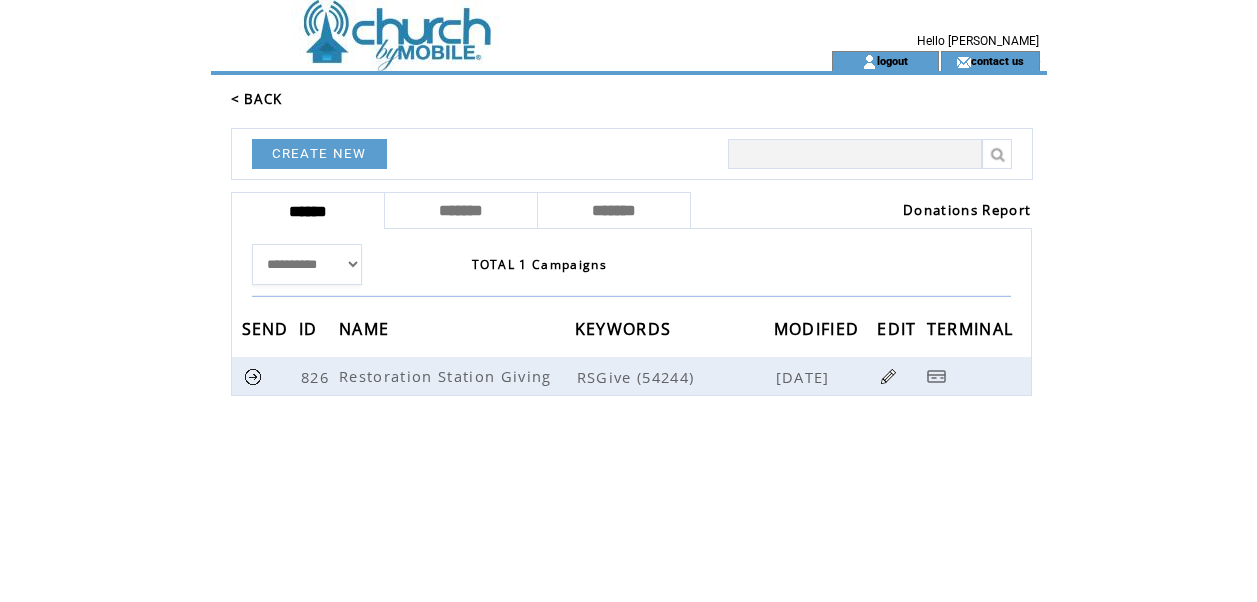 scroll, scrollTop: 0, scrollLeft: 0, axis: both 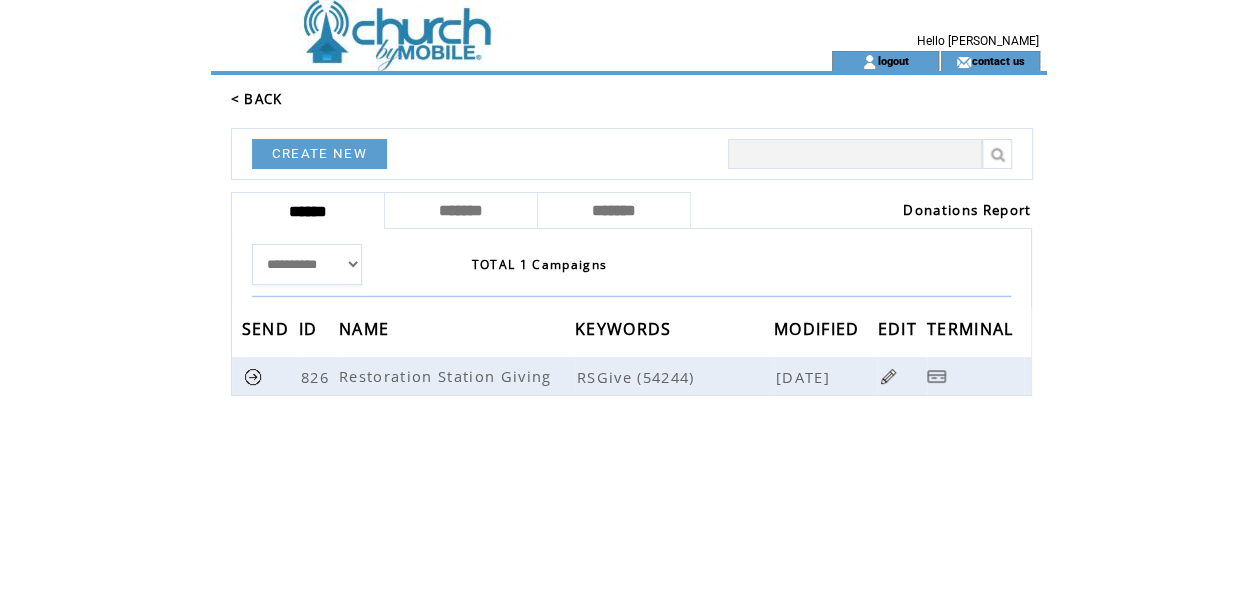 click on "Donations Report" at bounding box center (967, 210) 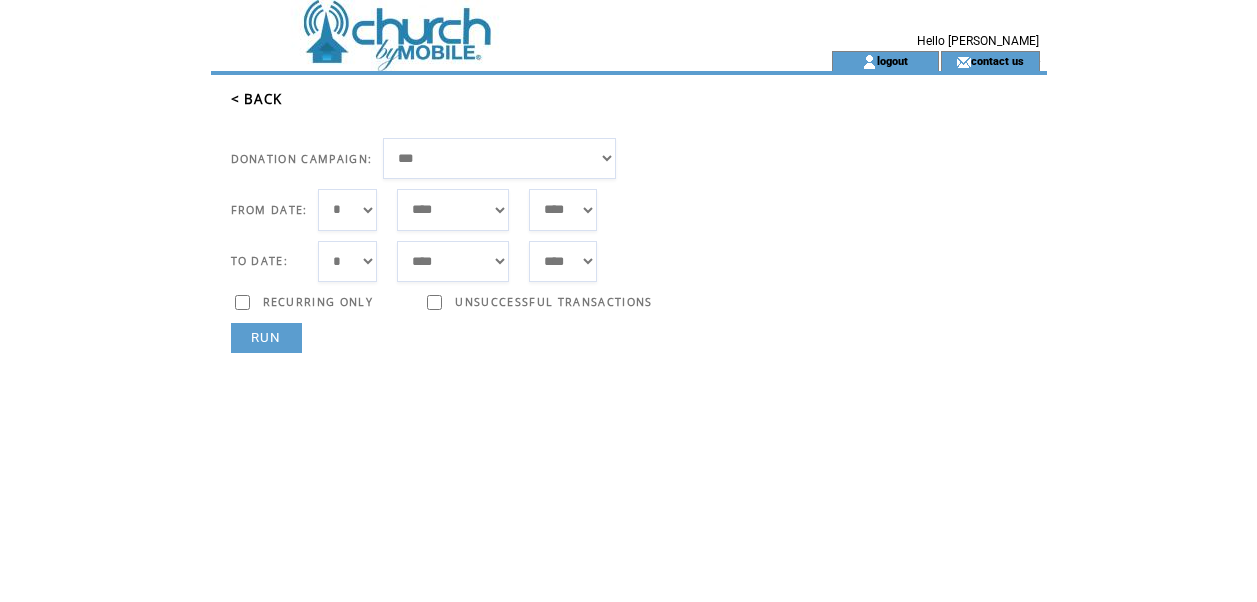 scroll, scrollTop: 0, scrollLeft: 0, axis: both 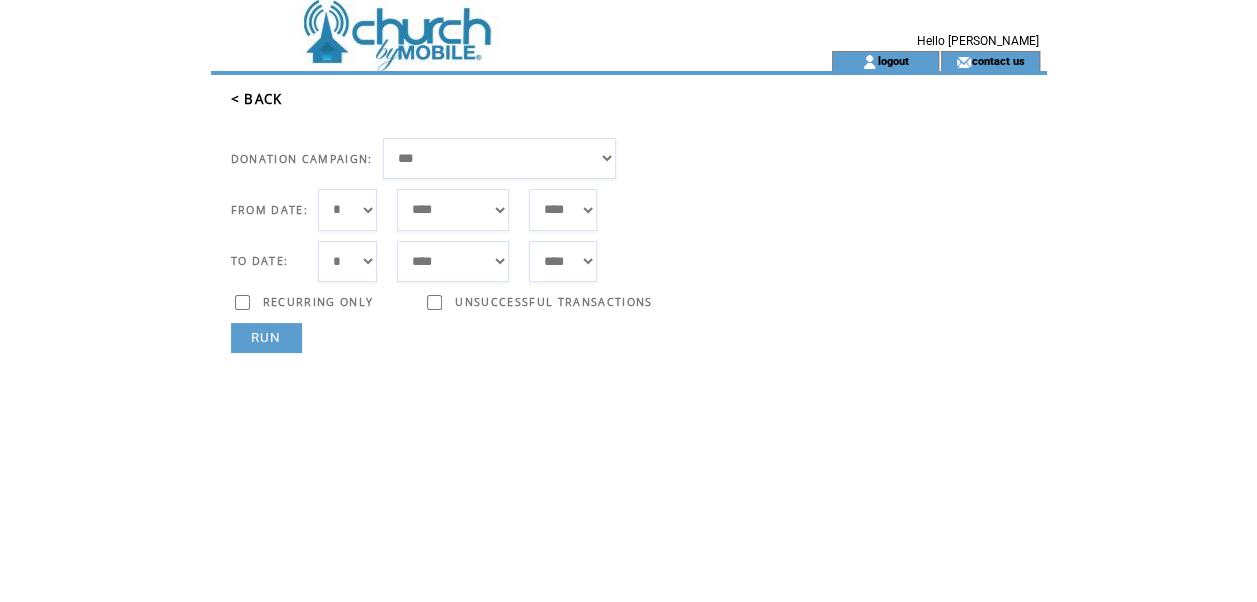 click on "RUN" at bounding box center (266, 338) 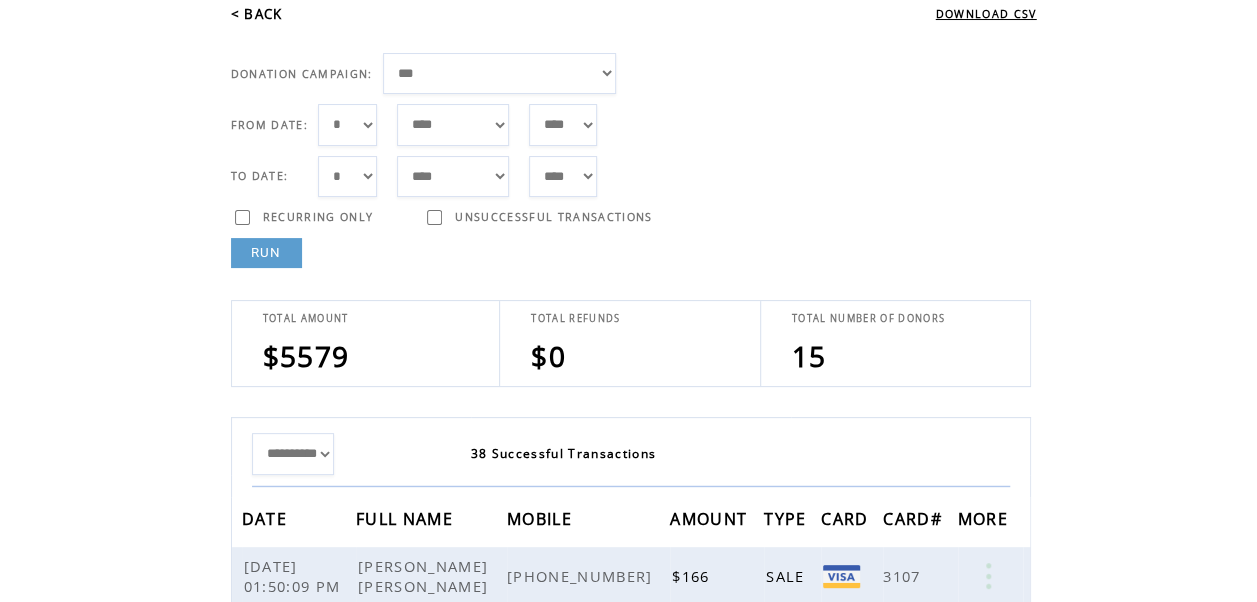 scroll, scrollTop: 16, scrollLeft: 0, axis: vertical 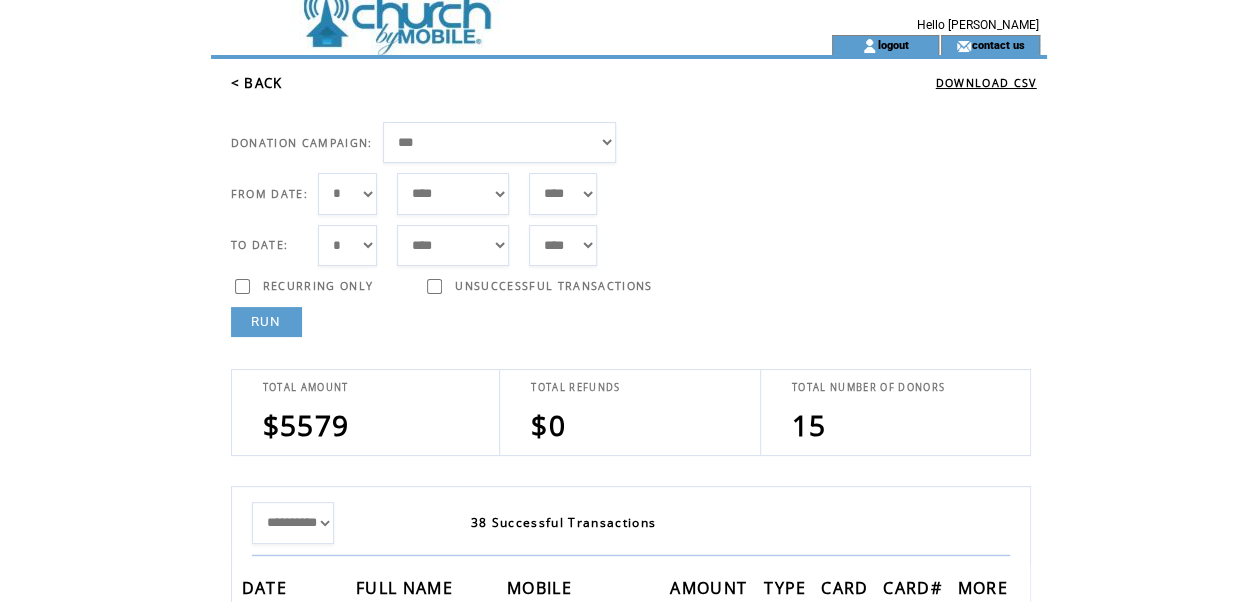 click on "*** 	 * 	 * 	 * 	 * 	 * 	 * 	 * 	 * 	 * 	 ** 	 ** 	 ** 	 ** 	 ** 	 ** 	 ** 	 ** 	 ** 	 ** 	 ** 	 ** 	 ** 	 ** 	 ** 	 ** 	 ** 	 ** 	 ** 	 ** 	 ** 	 **" at bounding box center (347, 193) 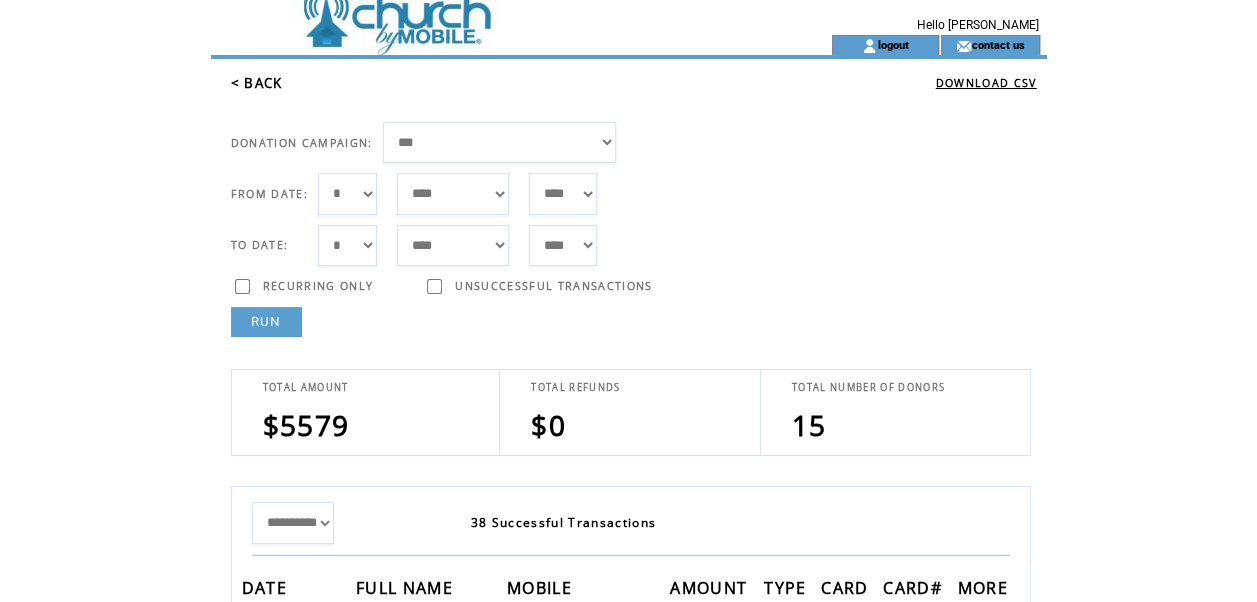 click on "*** 	 * 	 * 	 * 	 * 	 * 	 * 	 * 	 * 	 * 	 ** 	 ** 	 ** 	 ** 	 ** 	 ** 	 ** 	 ** 	 ** 	 ** 	 ** 	 ** 	 ** 	 ** 	 ** 	 ** 	 ** 	 ** 	 ** 	 ** 	 ** 	 **" at bounding box center [347, 193] 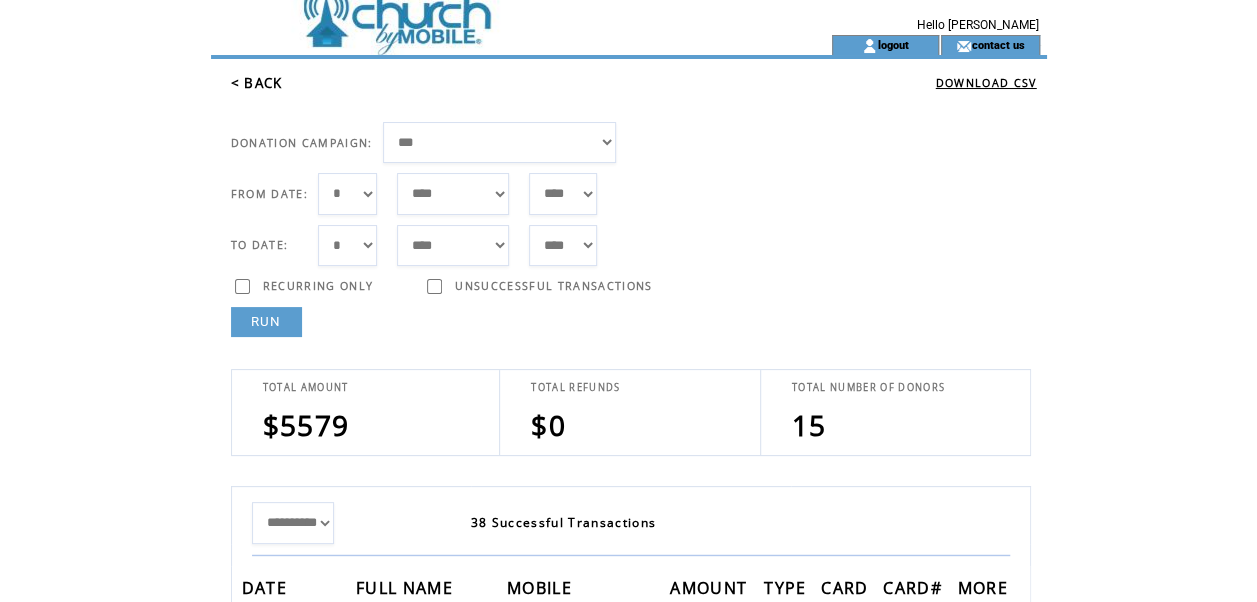 click on "*** 	 * 	 * 	 * 	 * 	 * 	 * 	 * 	 * 	 * 	 ** 	 ** 	 ** 	 ** 	 ** 	 ** 	 ** 	 ** 	 ** 	 ** 	 ** 	 ** 	 ** 	 ** 	 ** 	 ** 	 ** 	 ** 	 ** 	 ** 	 ** 	 **" at bounding box center [347, 245] 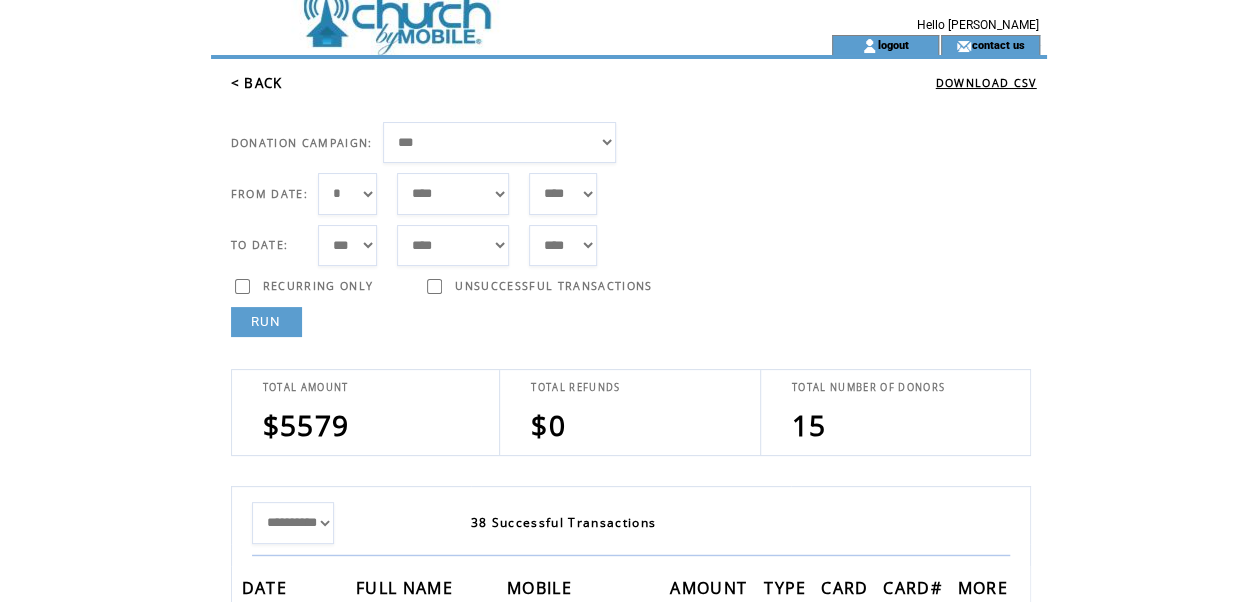 click on "***** 	 ******* 	 ******** 	 ***** 	 ***** 	 *** 	 **** 	 **** 	 ****** 	 ********* 	 ******* 	 ******** 	 ********" at bounding box center [453, 245] 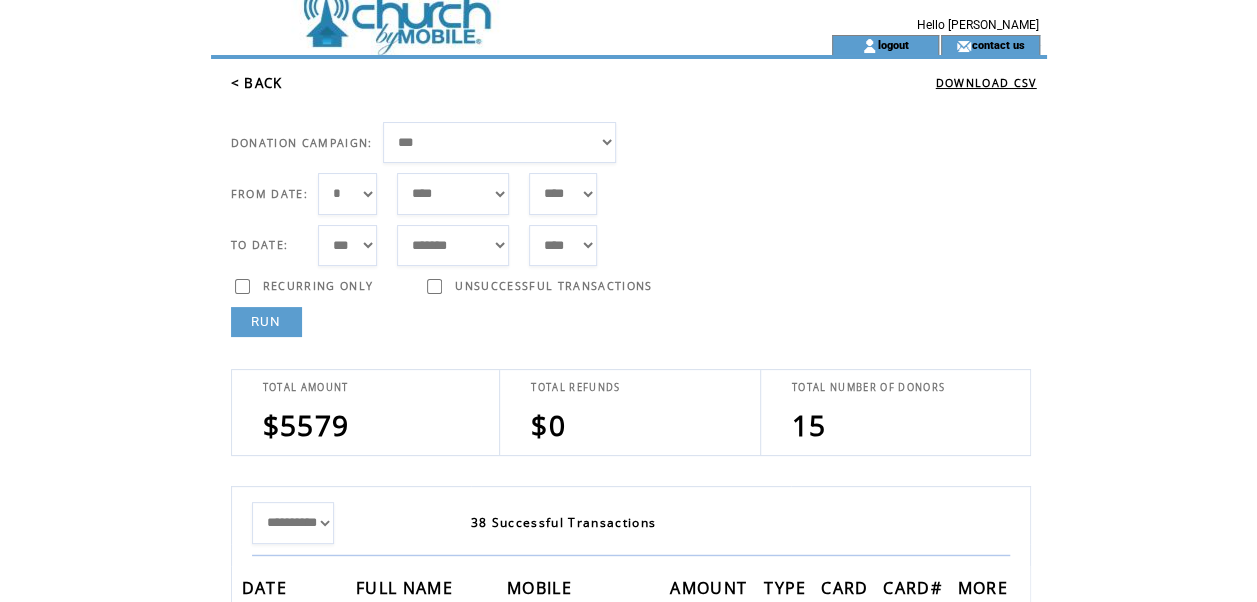 click on "RUN" at bounding box center [266, 322] 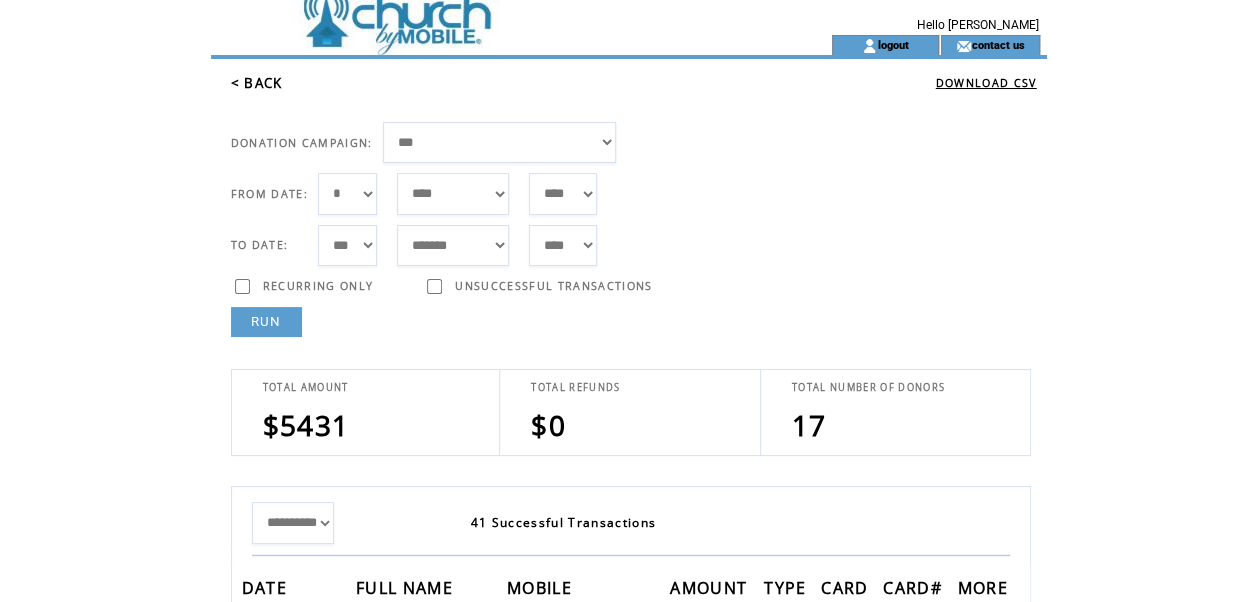 click on "RUN" at bounding box center [266, 322] 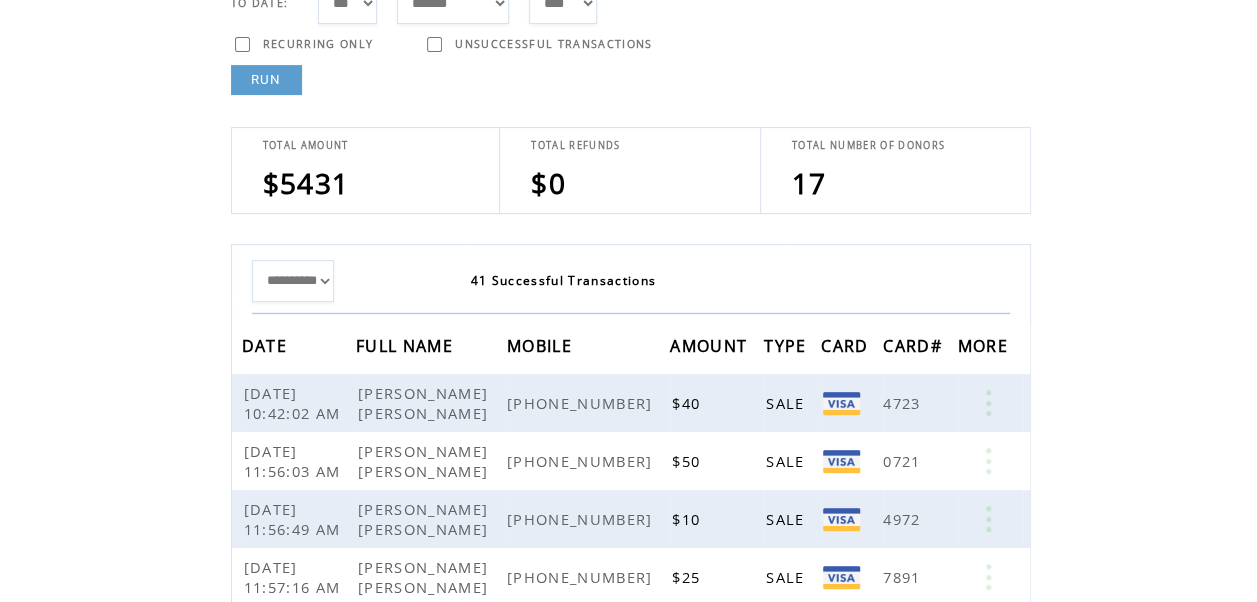 scroll, scrollTop: 230, scrollLeft: 0, axis: vertical 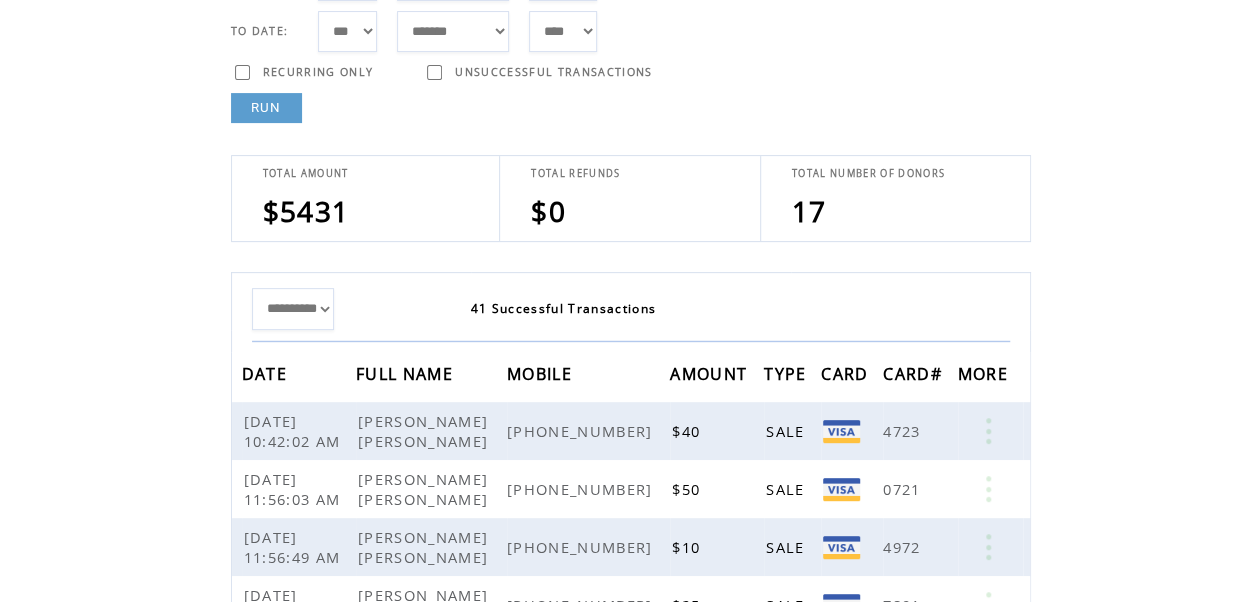 click on "**********" at bounding box center [293, 309] 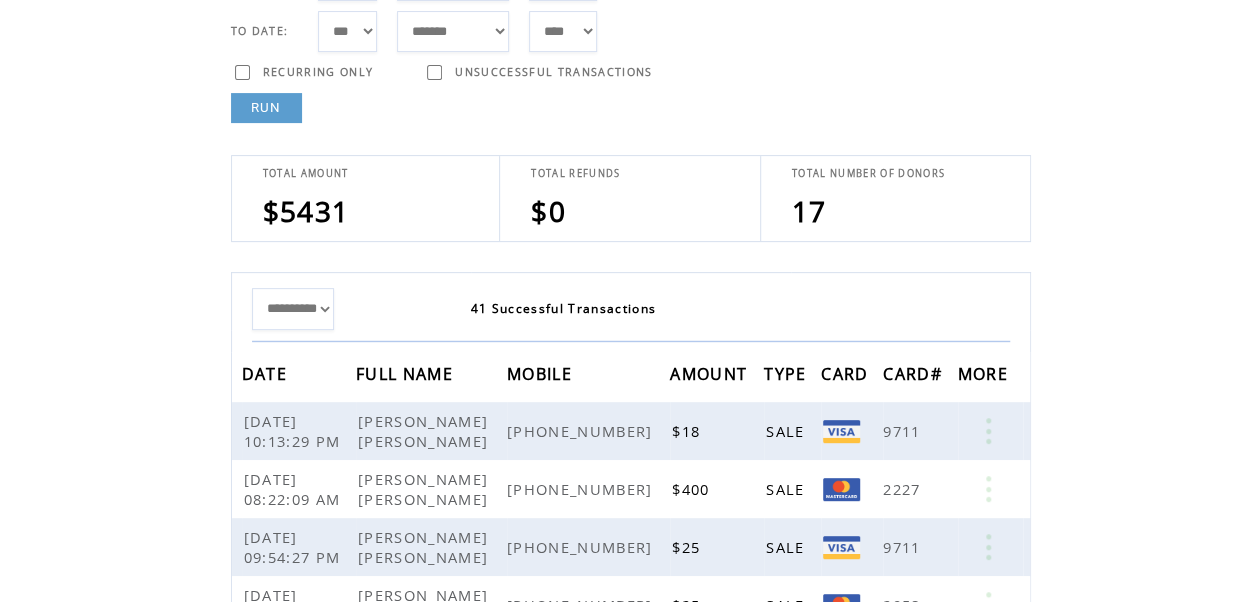 click on "**********" at bounding box center (293, 309) 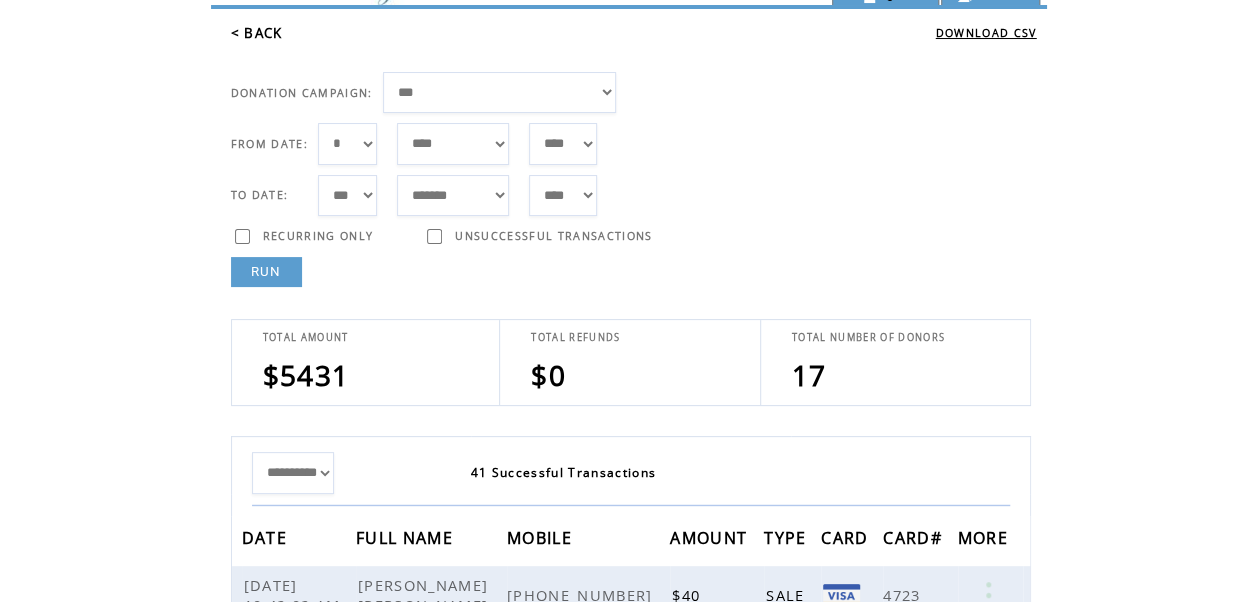 scroll, scrollTop: 0, scrollLeft: 0, axis: both 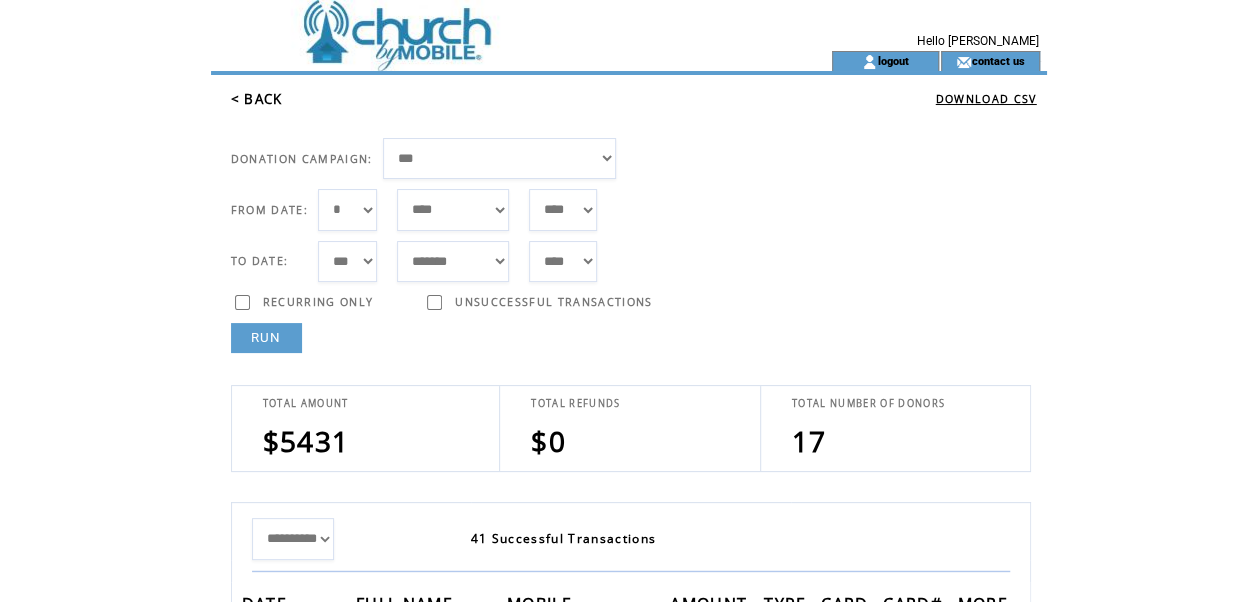 click on "**********" at bounding box center (499, 158) 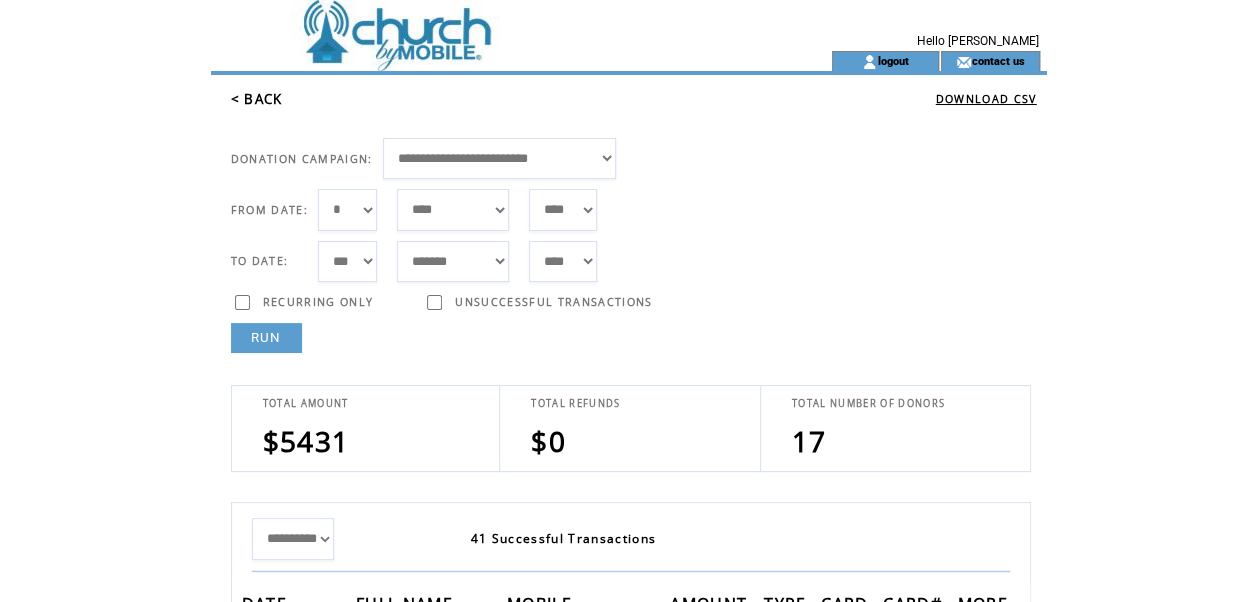 click on "**********" at bounding box center (499, 158) 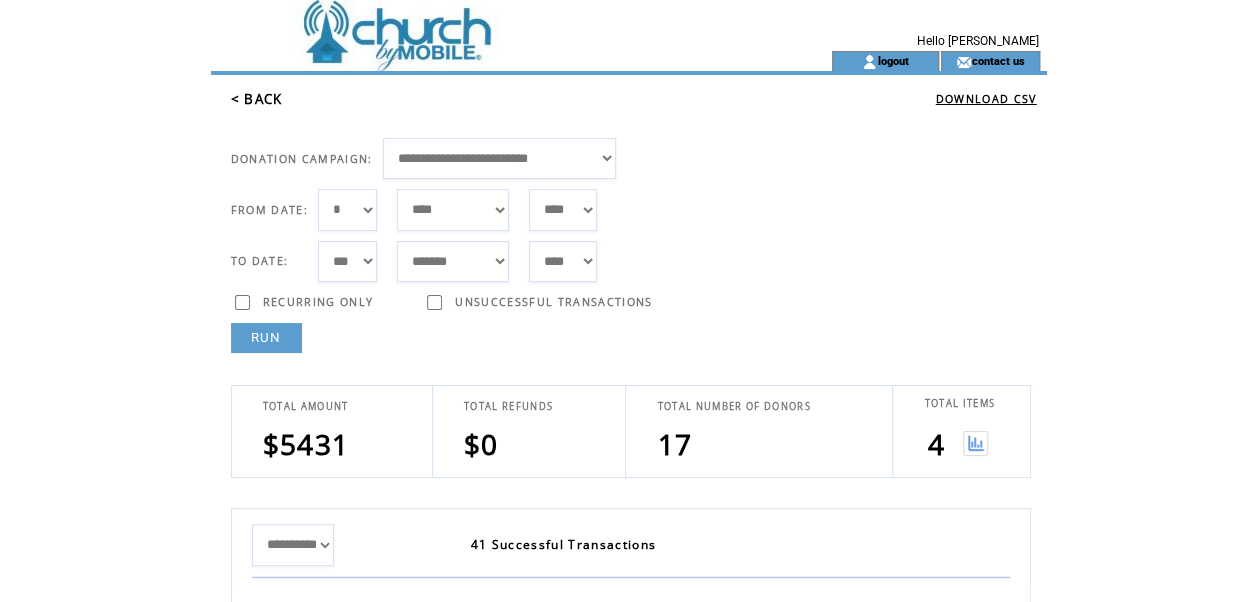 click on "**********" at bounding box center (639, 153) 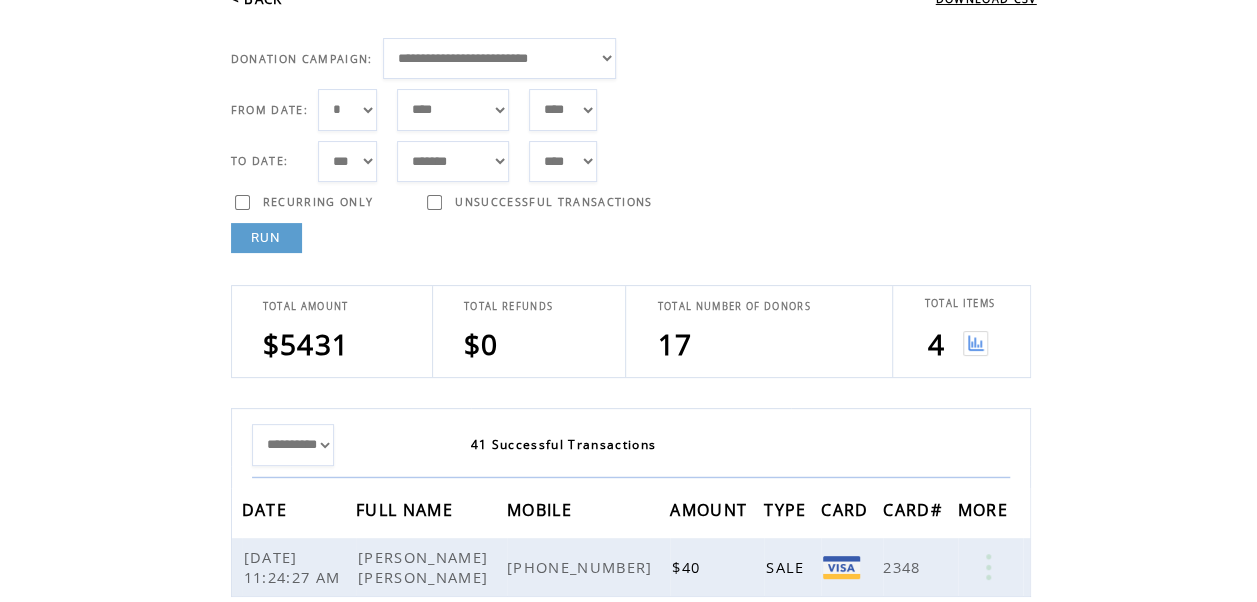 scroll, scrollTop: 0, scrollLeft: 0, axis: both 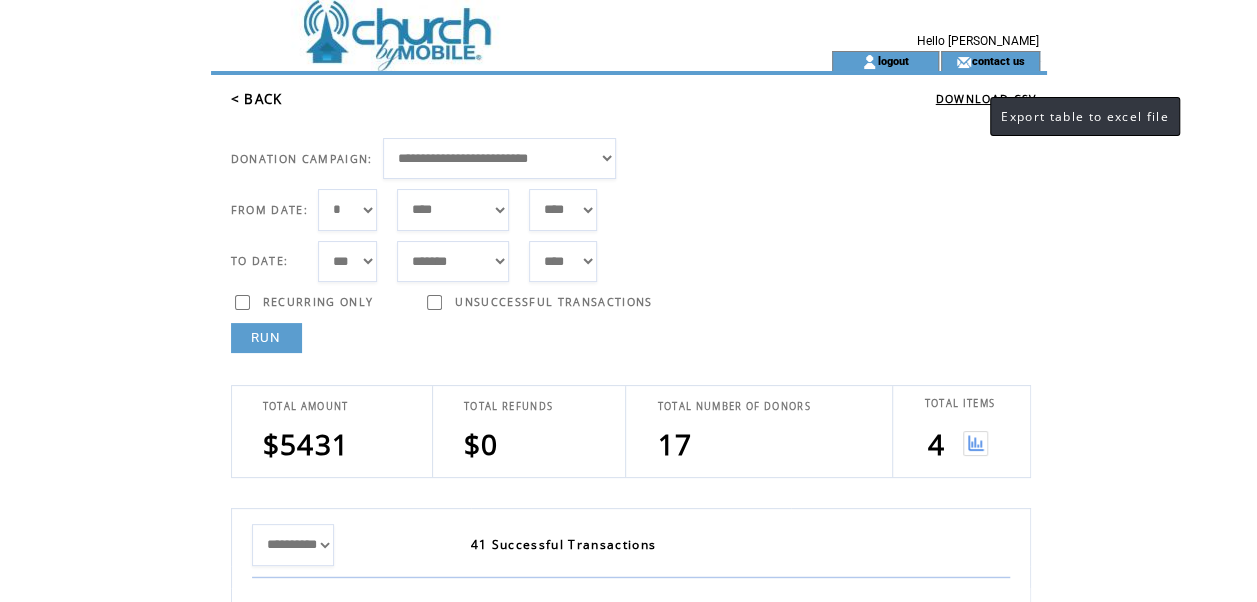 click on "DOWNLOAD CSV" at bounding box center (986, 99) 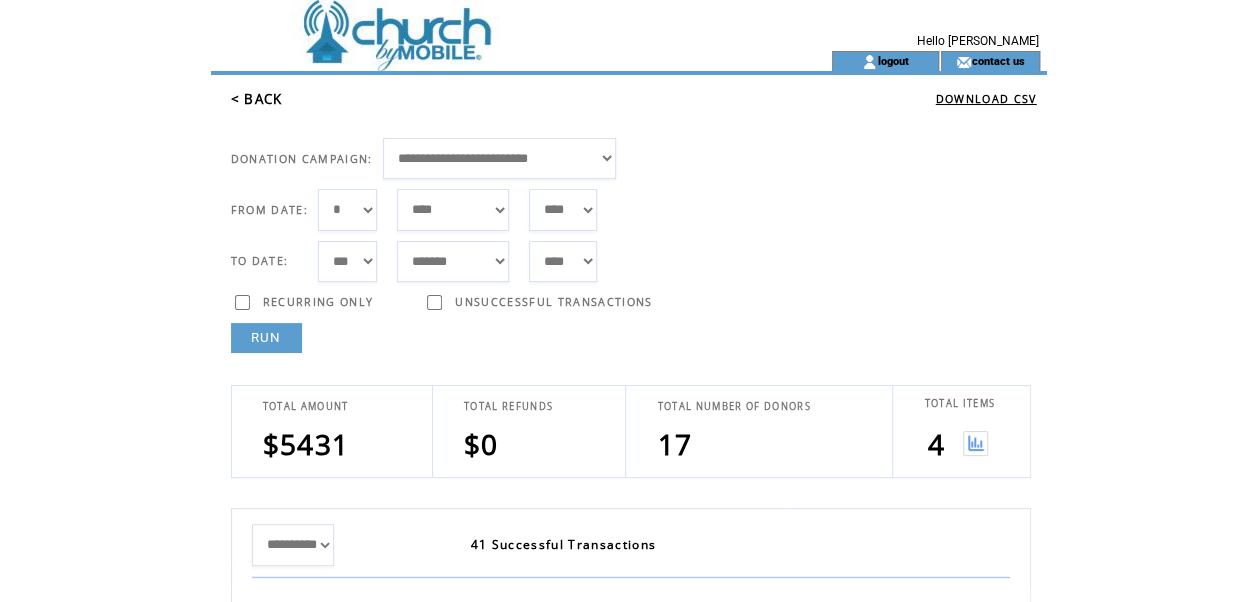 click on "FROM DATE: 	 *** 	 * 	 * 	 * 	 * 	 * 	 * 	 * 	 * 	 * 	 ** 	 ** 	 ** 	 ** 	 ** 	 ** 	 ** 	 ** 	 ** 	 ** 	 ** 	 ** 	 ** 	 ** 	 ** 	 ** 	 ** 	 ** 	 ** 	 ** 	 ** 	 ** 	 ***** 	 ******* 	 ******** 	 ***** 	 ***** 	 *** 	 **** 	 **** 	 ****** 	 ********* 	 ******* 	 ******** 	 ******** 	 **** 	 **** 	 **** 	 **** 	 **** 	 **** 	 **** 	 **** 	 **** 	 **** 	 **** 	 **** 	 **** 	 **** 	 **** 	 **** 	 **** 	 **** 	 **** 	 **** 	 **** 	 **** 	 **** 	 **** 	 **** 	 **** 	 **** 	 **** 	 **** 	 **** 	 **** 	 **** 	 **** 	 **** 	 **** 	 **** 	 **** 	 **** 	 **** 	 **** 	 **** 	 **** 	 **** 	 **** 	 **** 	 **** 	 **** 	 **** 	 **** 	 **** 	 **** 	 **** 	 **** 	 **** 	 **** 	 **** 	 **** 	 **** 	 **** 	 **** 	 **** 	 **** 	 **** 	 **** 	 **** 	 **** 	 **** 	 **** 	 **** 	 **** 	 **** 	 **** 	 **** 	 **** 	 **** 	 **** 	 **** 	 **** 	 **** 	 **** 	 **** 	 **** 	 **** 	 **** 	 **** 	 **** 	 **** 	 **** 	 **** 	 **** 	 **** 	 **** 	 **** 	 **** 	 **** 	 **** 	 **** 	 **** 	 **** 	 **** 	 **** 	 **** 	 **** 	 **** 	 **** 	 ****" at bounding box center [639, 266] 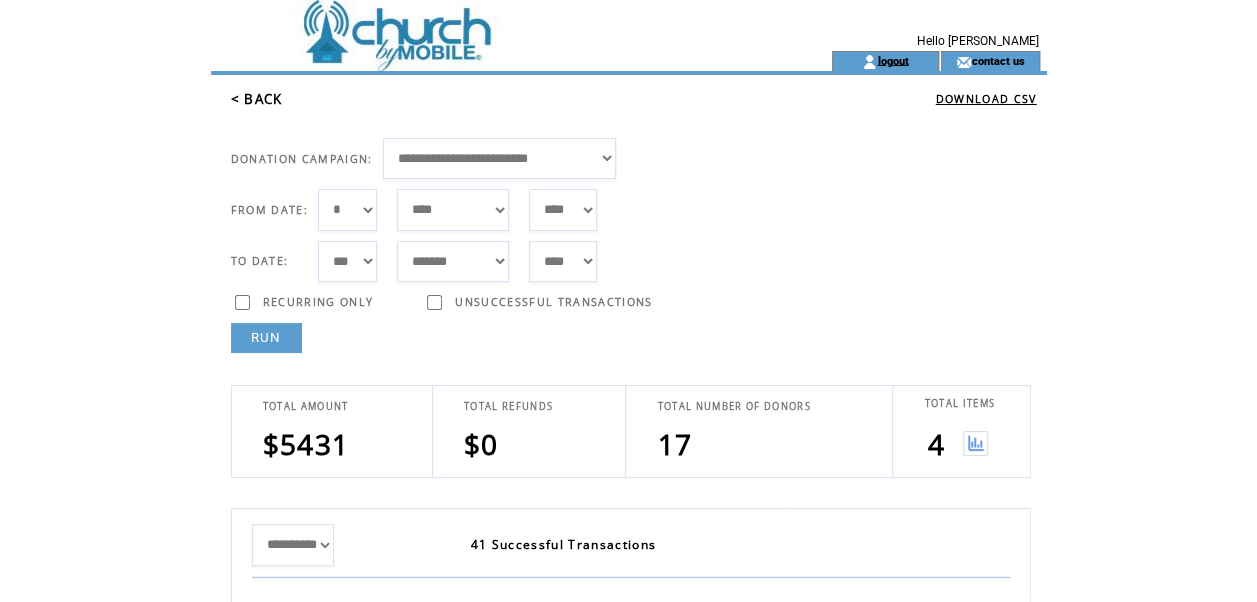 click on "logout" at bounding box center [892, 60] 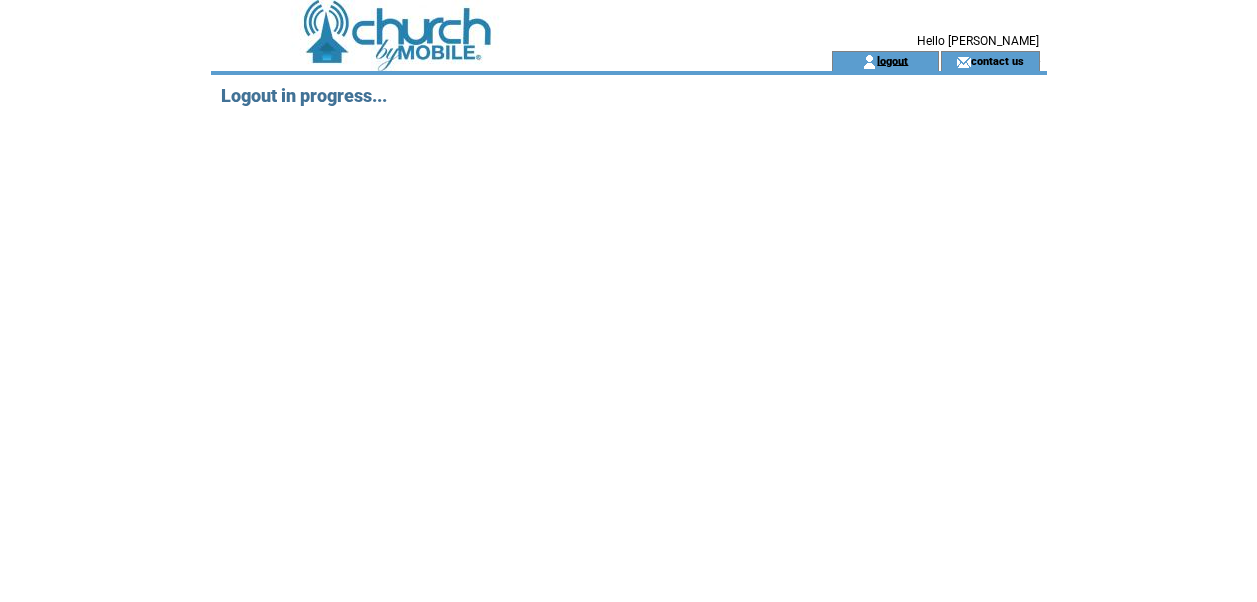 scroll, scrollTop: 0, scrollLeft: 0, axis: both 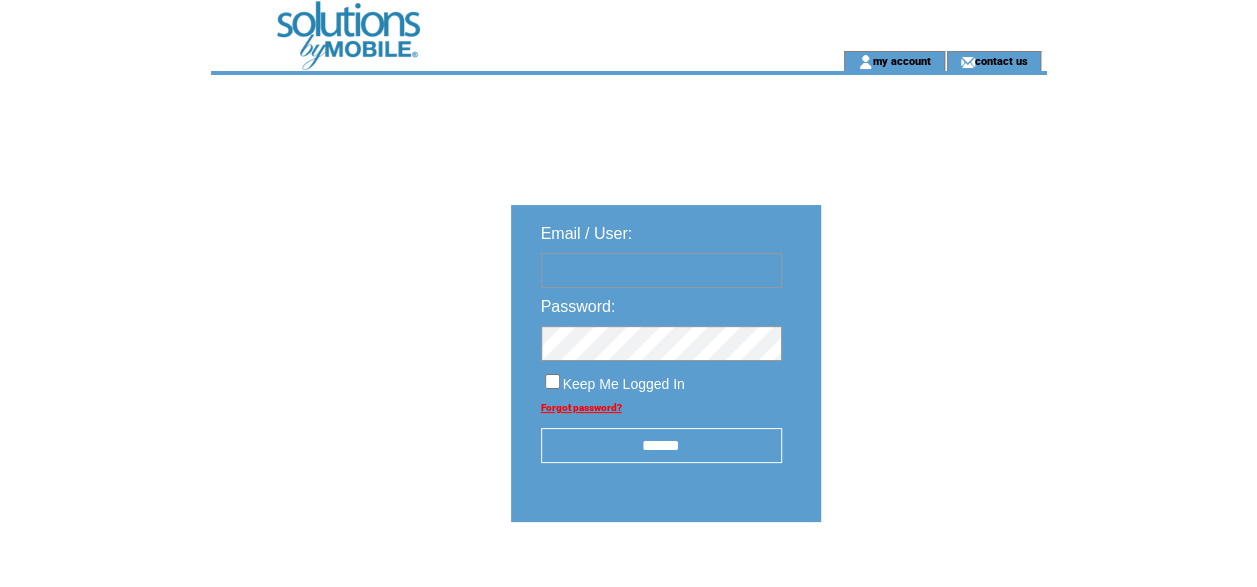 type on "**********" 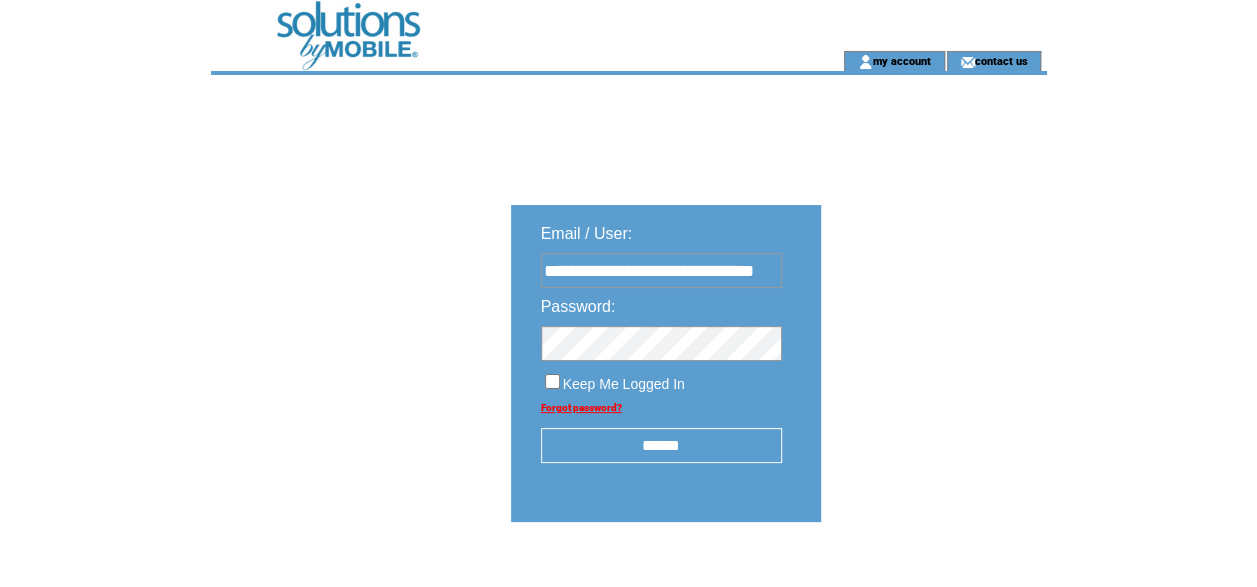 click on "******" at bounding box center (661, 445) 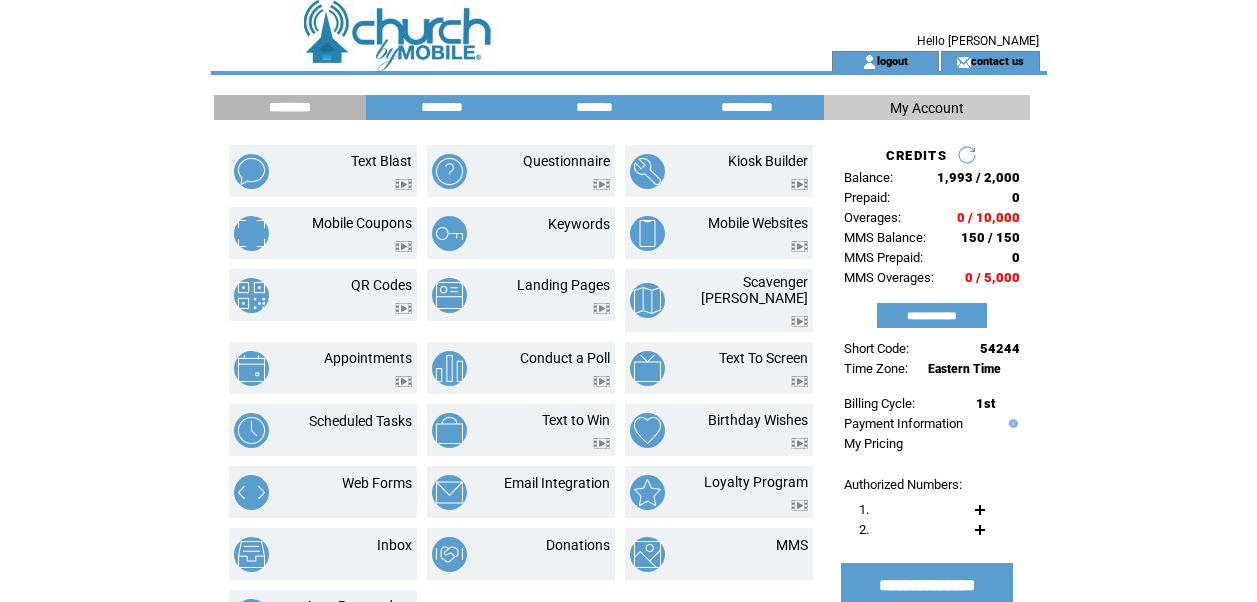 scroll, scrollTop: 0, scrollLeft: 0, axis: both 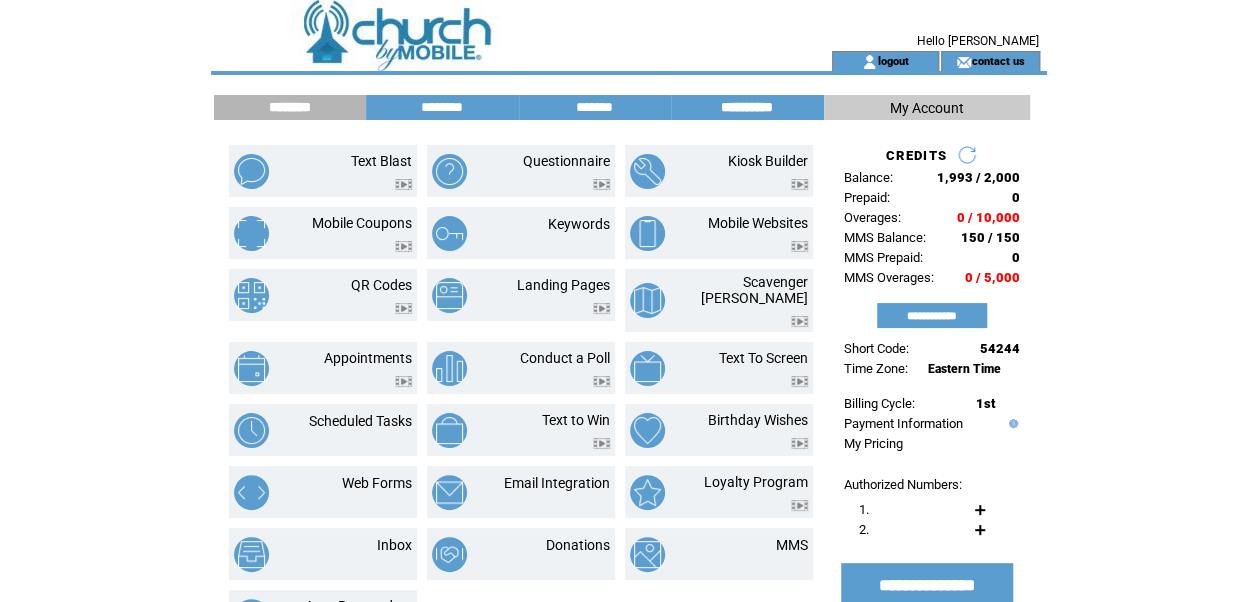 click on "**********" at bounding box center [747, 107] 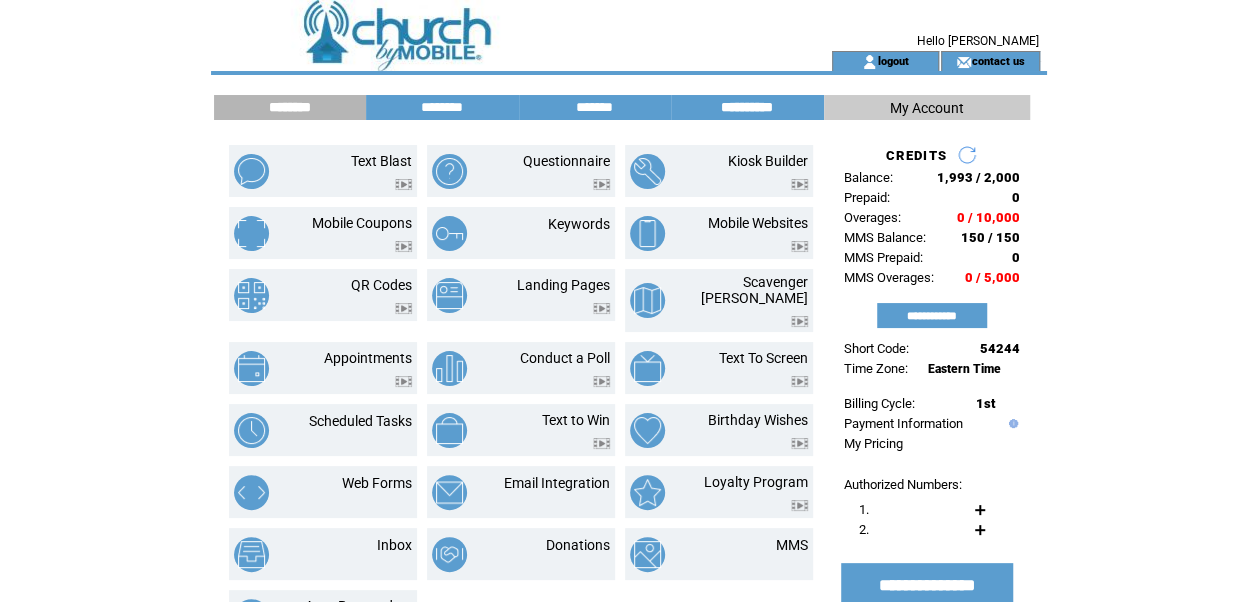 click on "**********" at bounding box center [747, 107] 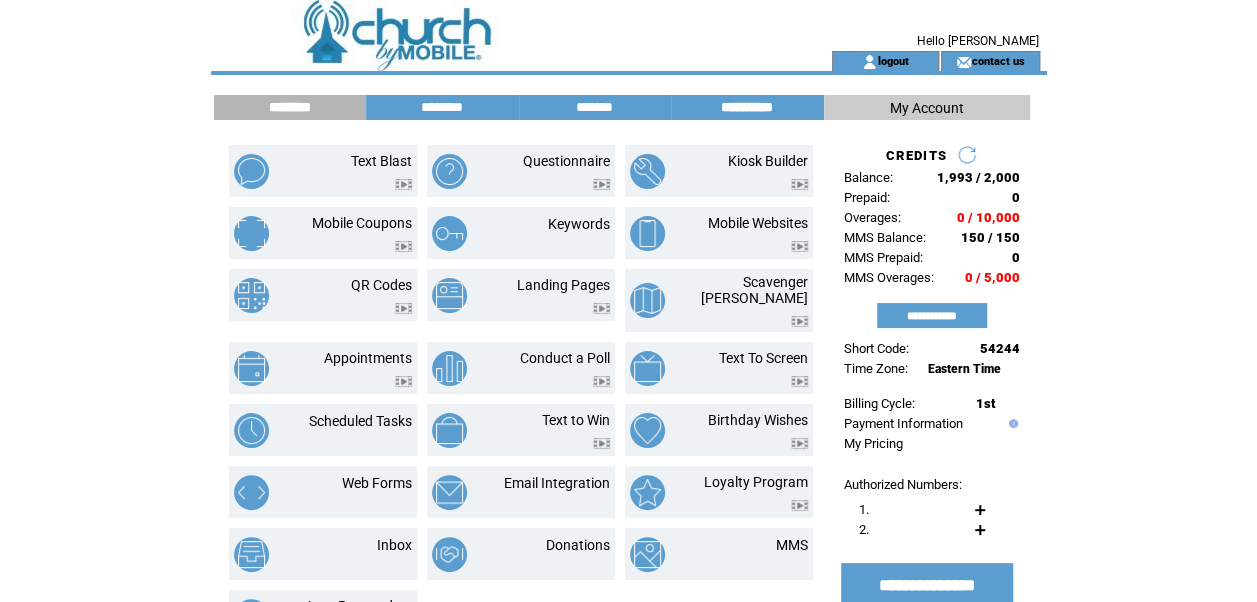 click on "**********" at bounding box center (747, 107) 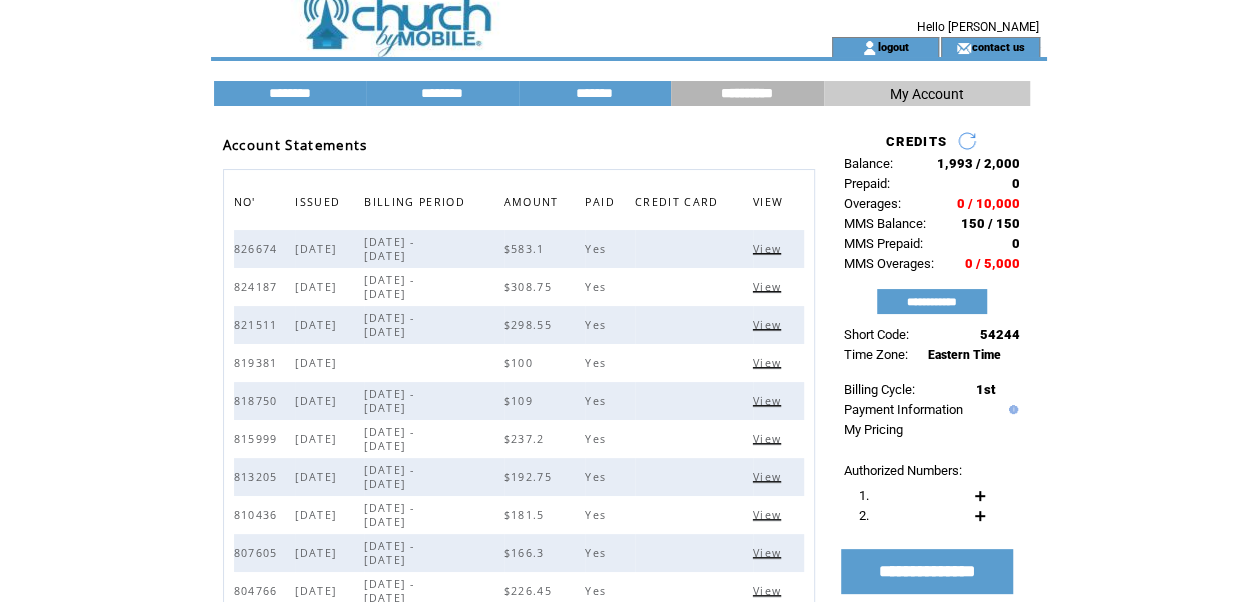 scroll, scrollTop: 16, scrollLeft: 0, axis: vertical 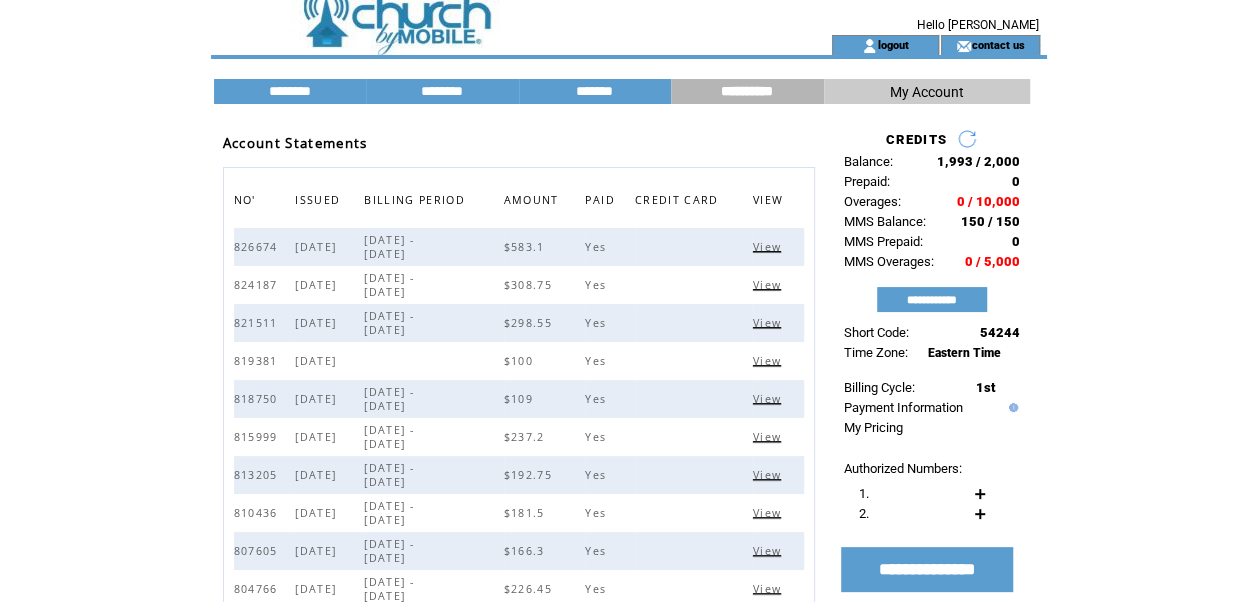 click on "View" at bounding box center (769, 285) 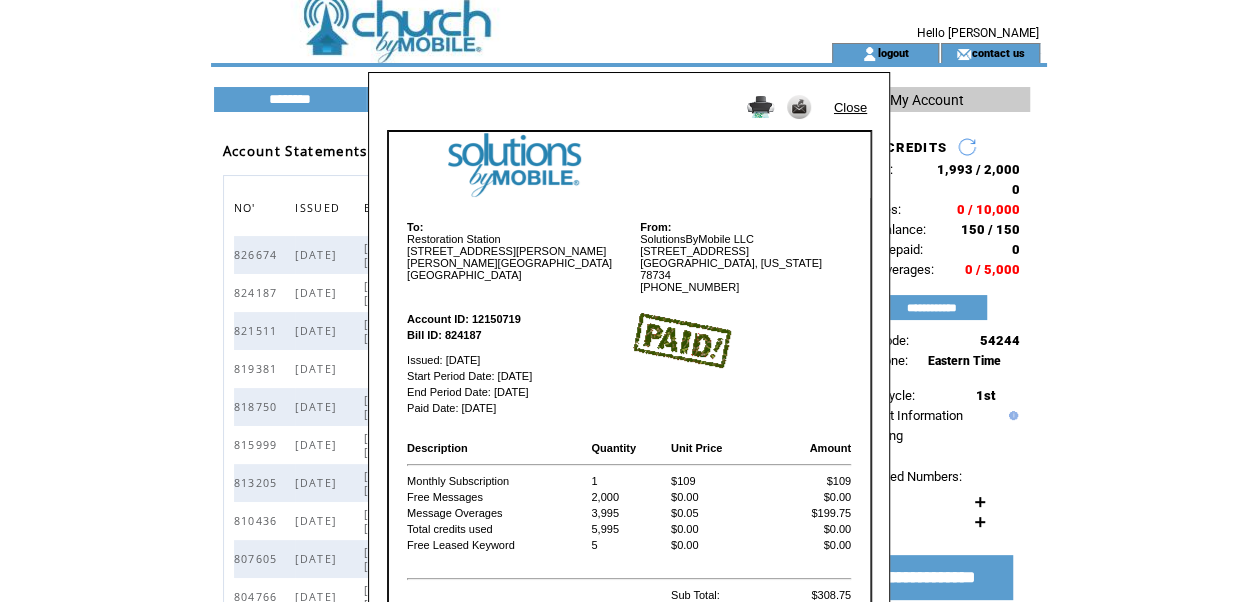scroll, scrollTop: 0, scrollLeft: 0, axis: both 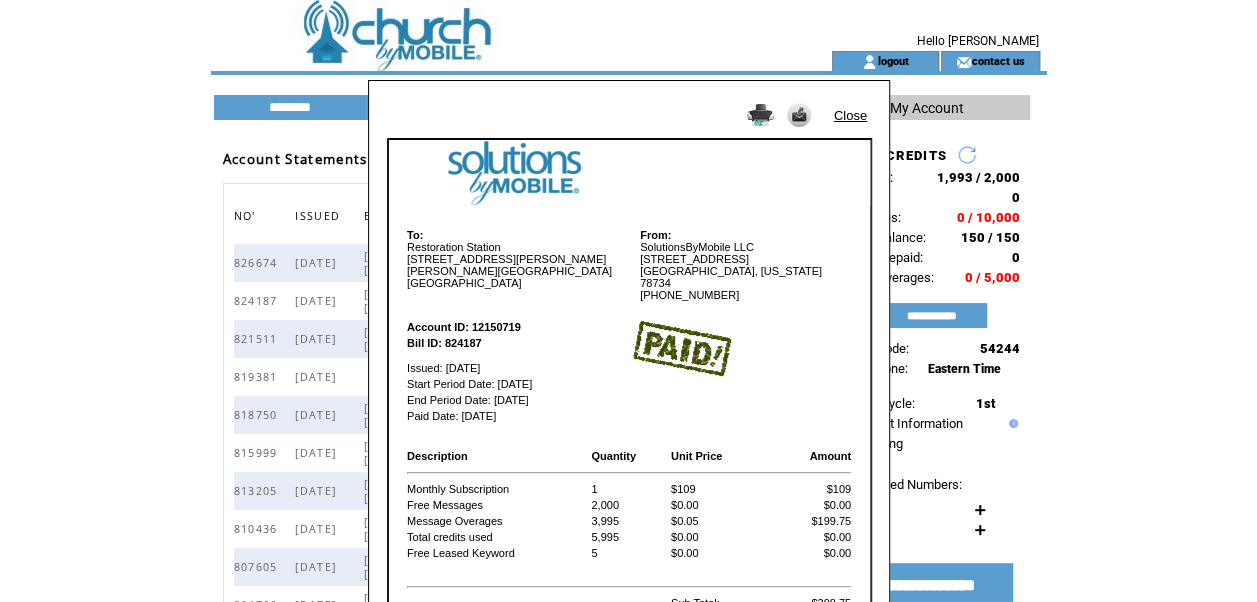click on "Close" at bounding box center (850, 115) 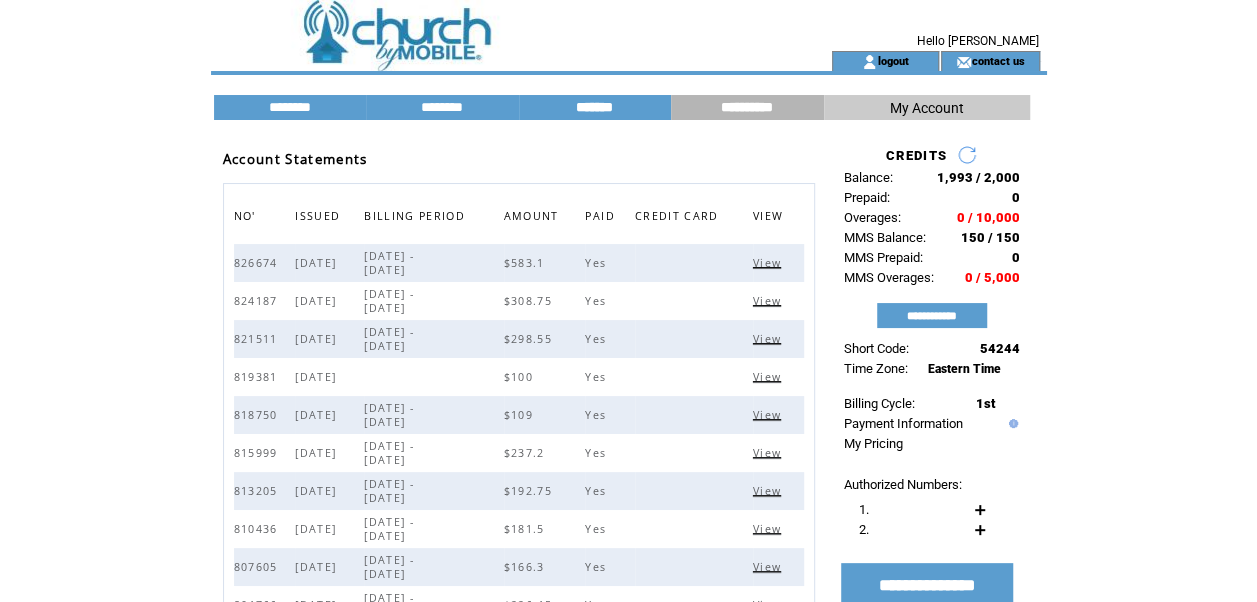 click on "*******" at bounding box center [595, 107] 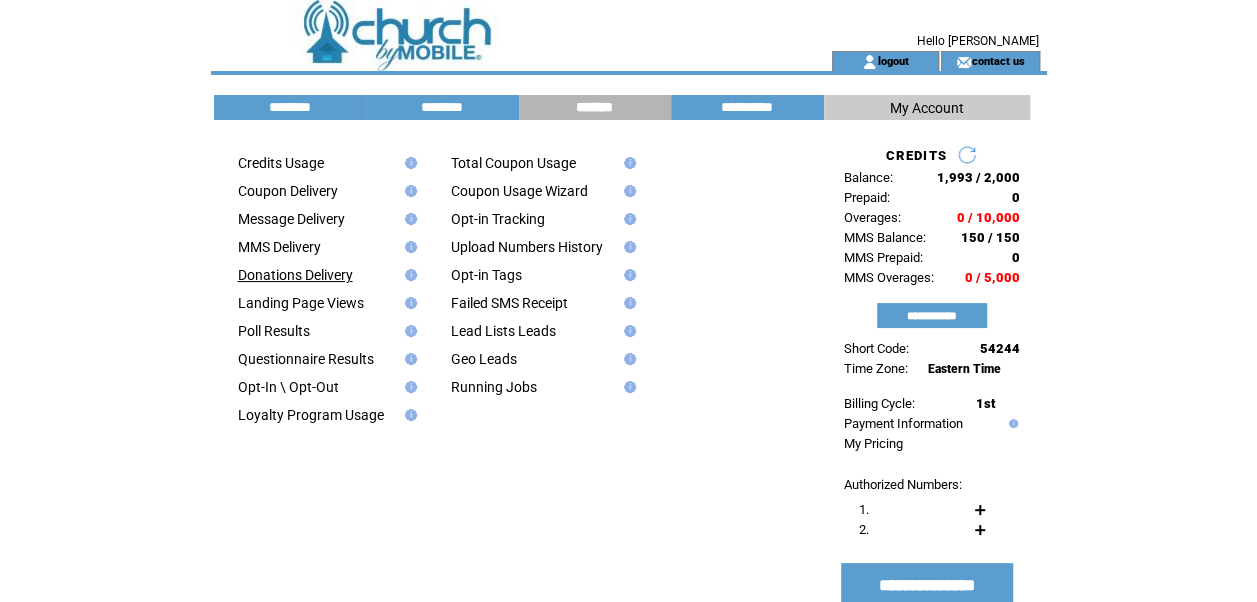 click on "Donations Delivery" at bounding box center (295, 275) 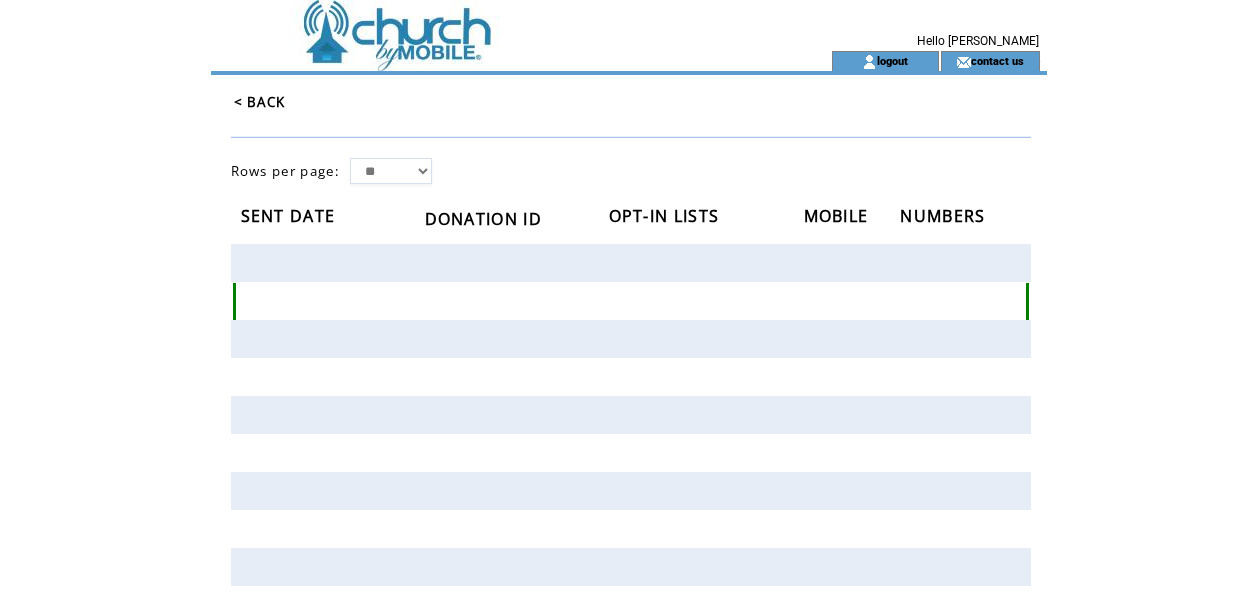 scroll, scrollTop: 0, scrollLeft: 0, axis: both 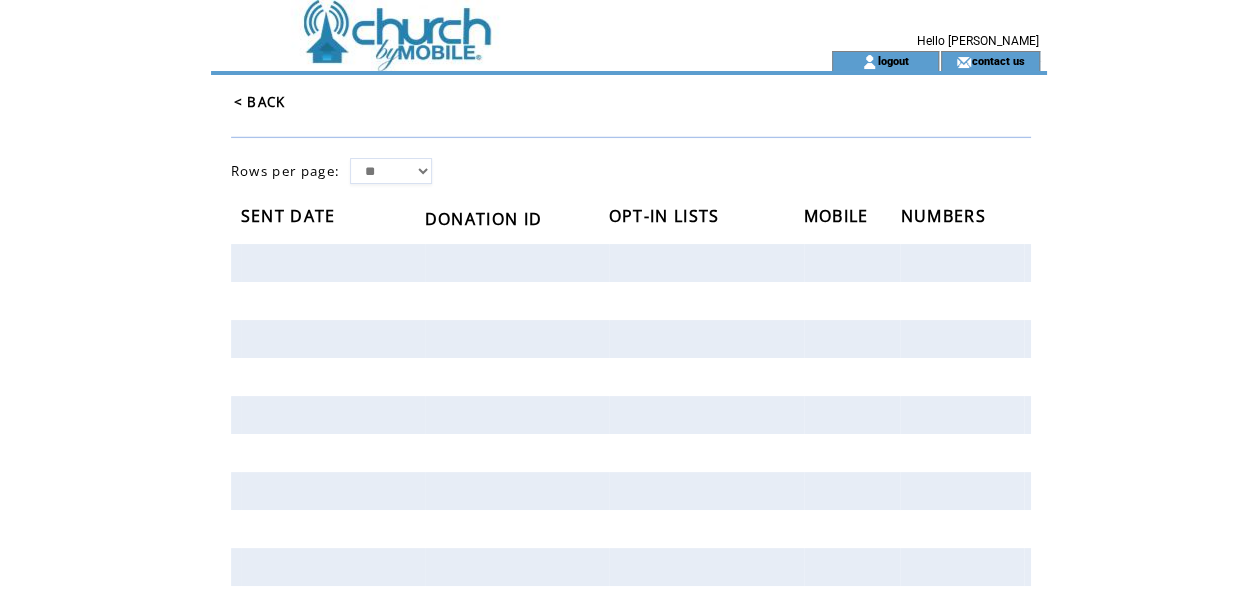 click on "< BACK" at bounding box center (260, 102) 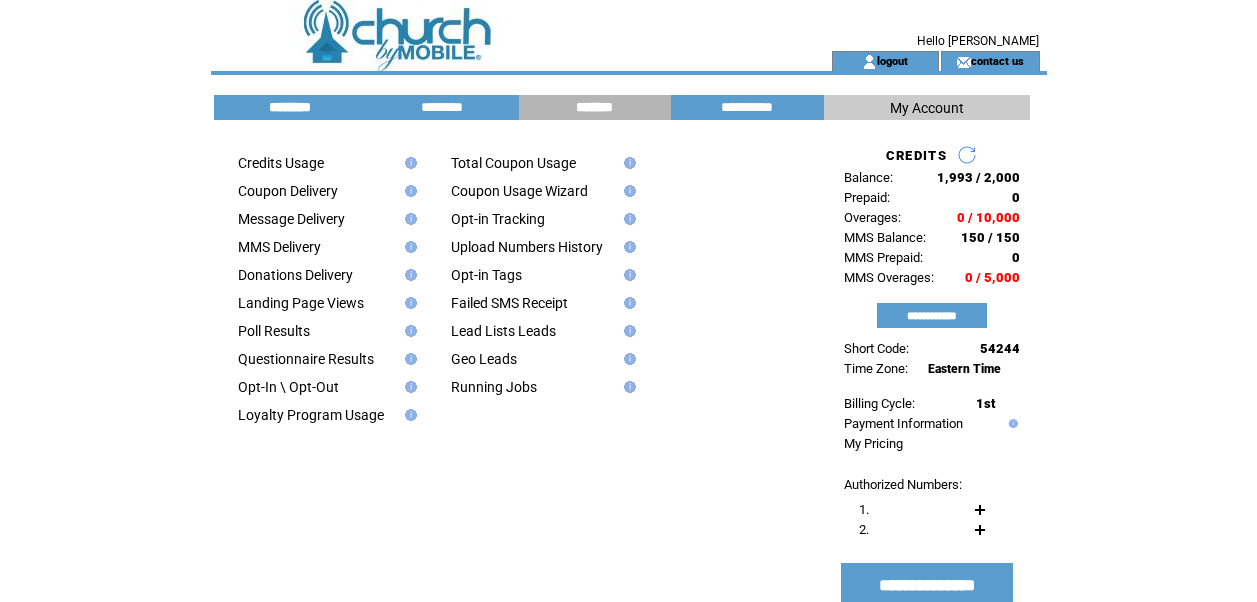 scroll, scrollTop: 0, scrollLeft: 0, axis: both 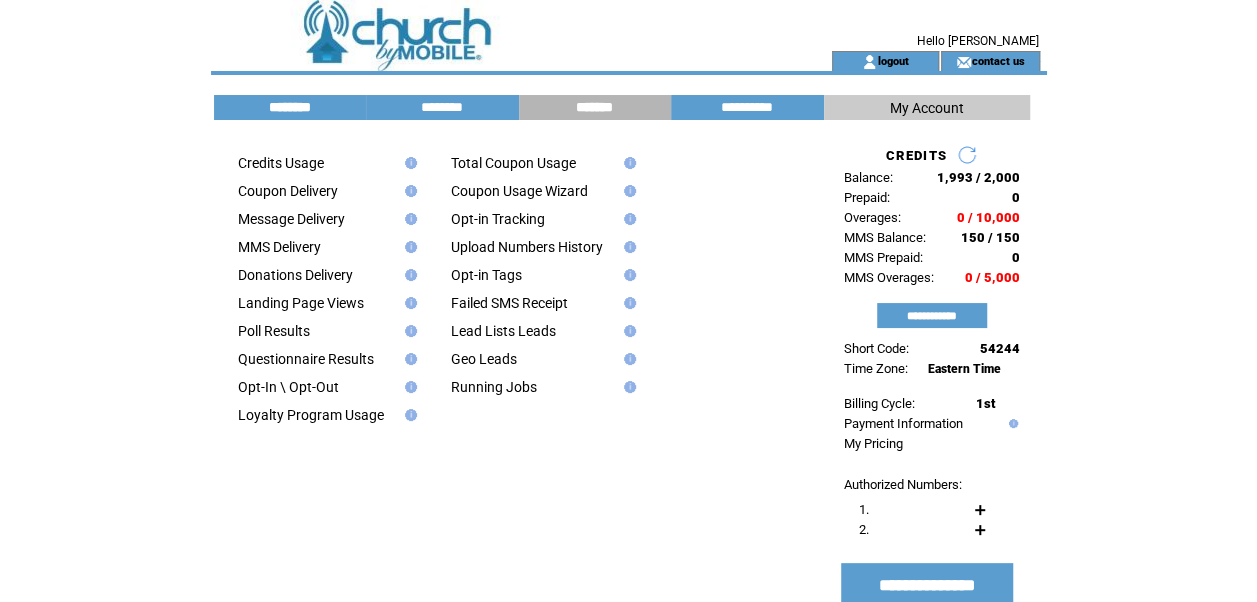 click on "********" at bounding box center [290, 107] 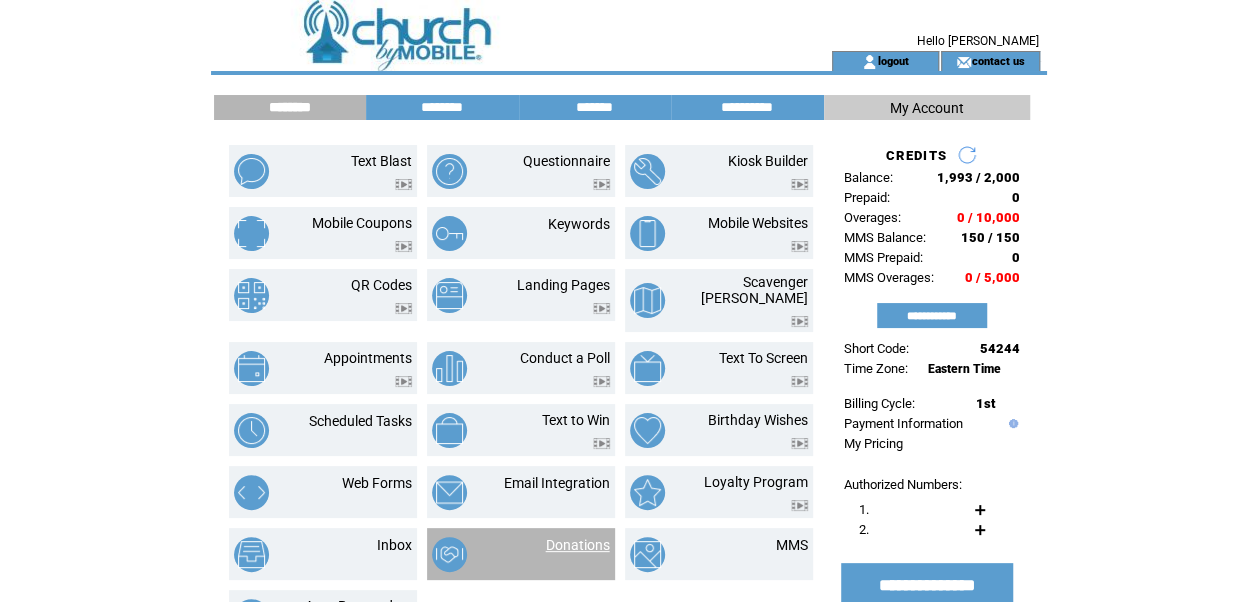 click on "Donations" at bounding box center [578, 545] 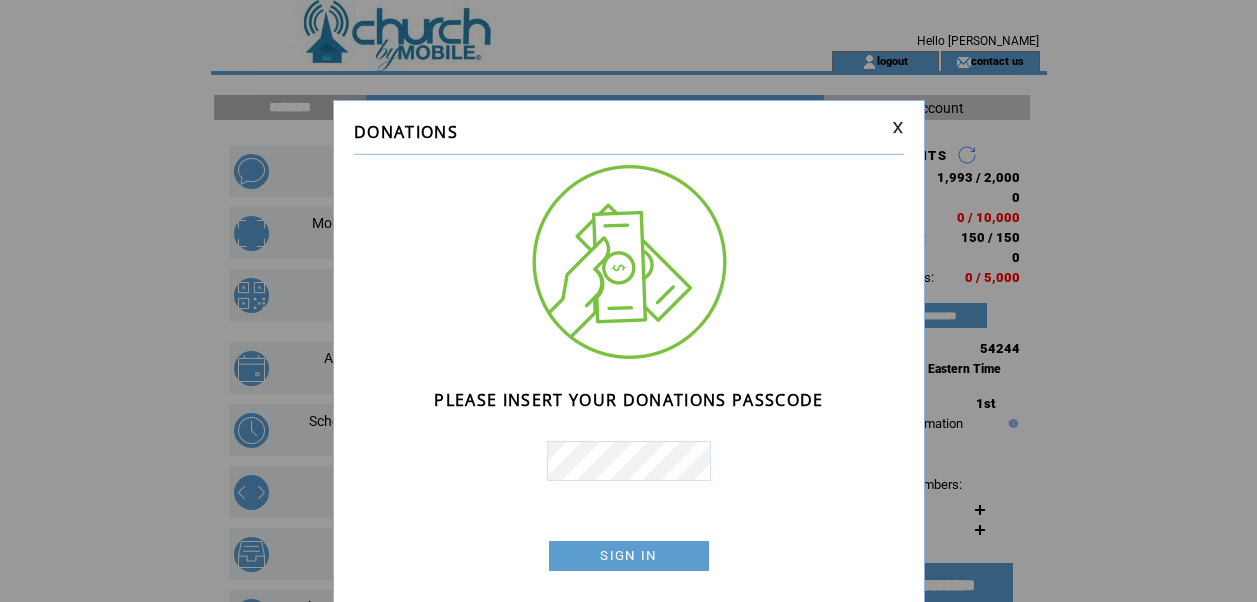 scroll, scrollTop: 0, scrollLeft: 0, axis: both 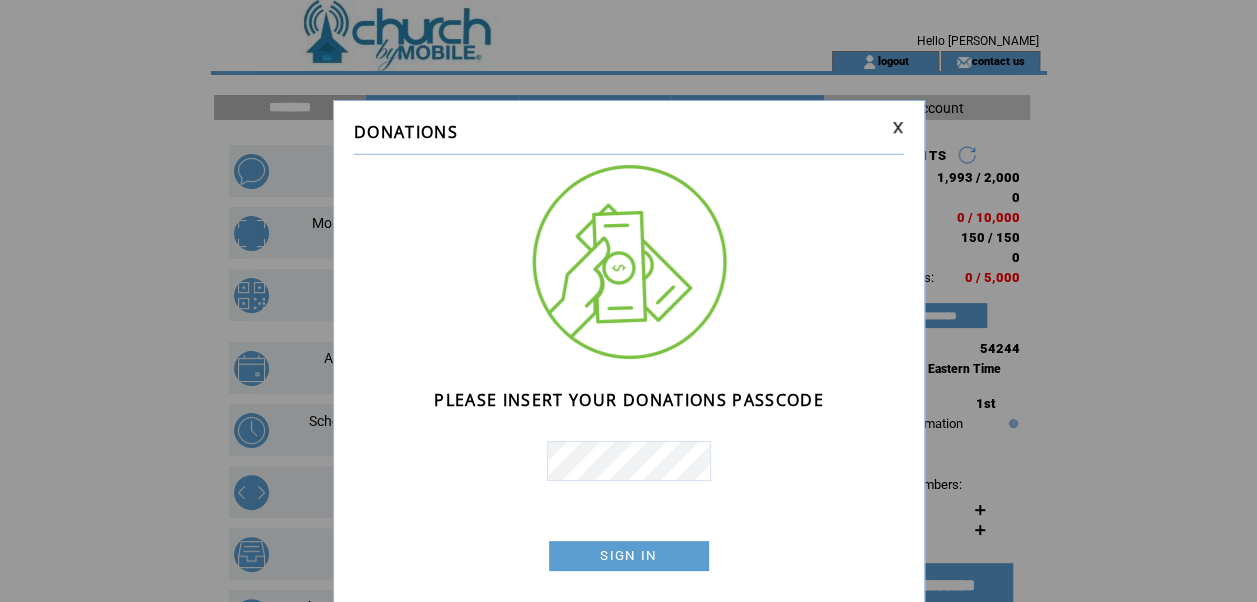 click on "SIGN IN" at bounding box center [629, 556] 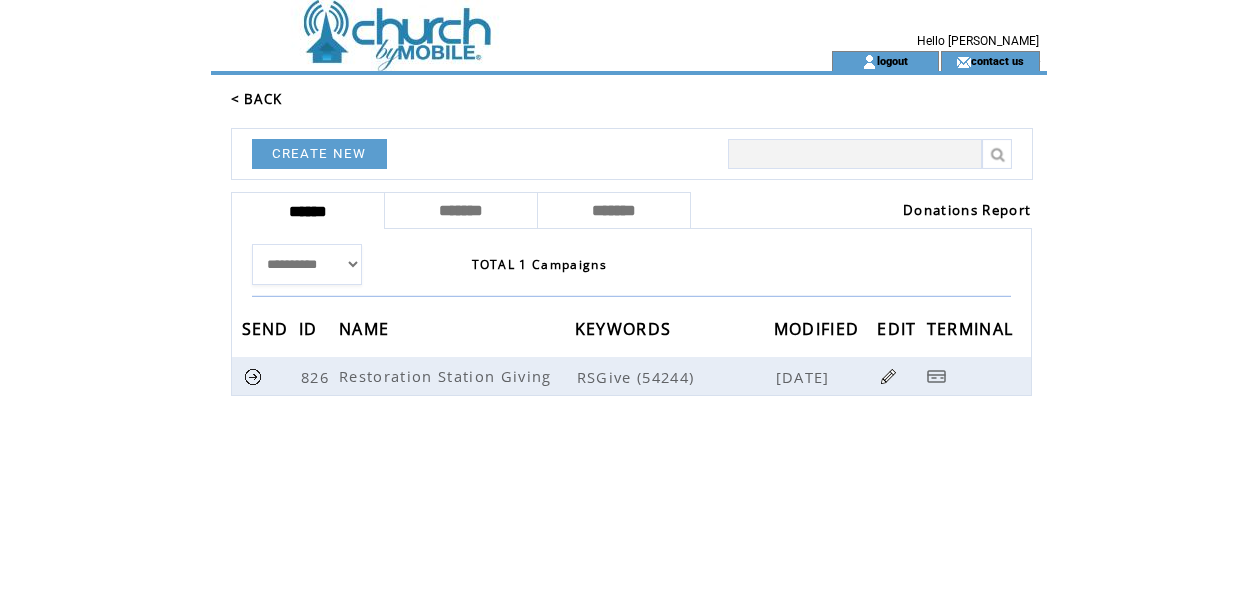 scroll, scrollTop: 0, scrollLeft: 0, axis: both 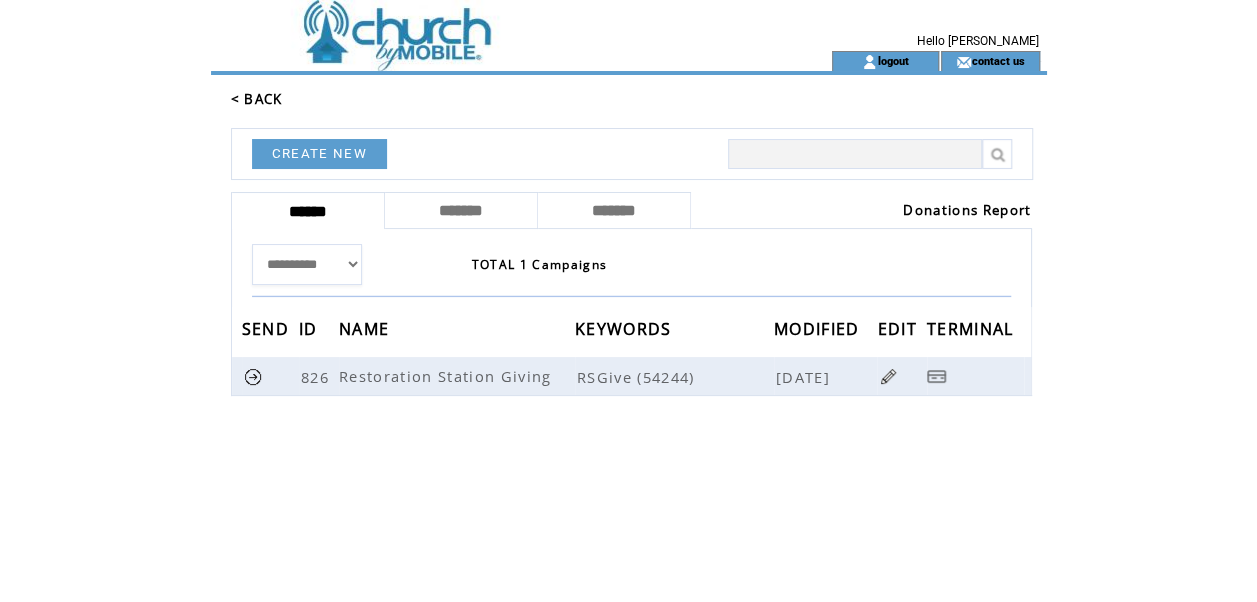 click on "Donations Report" at bounding box center [967, 210] 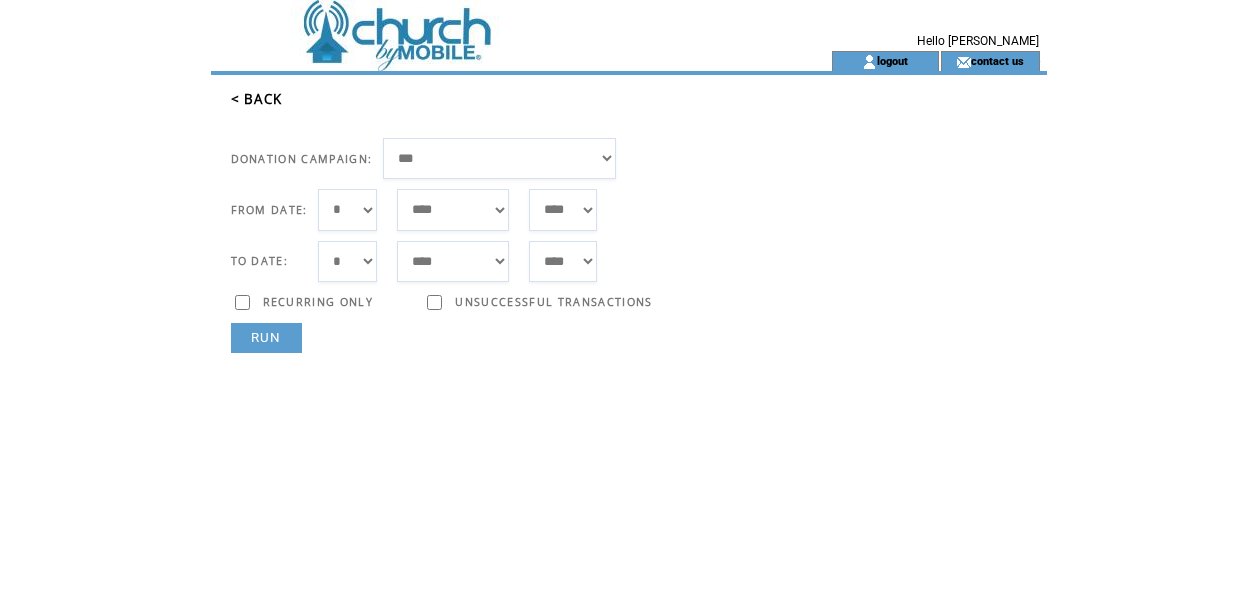 scroll, scrollTop: 0, scrollLeft: 0, axis: both 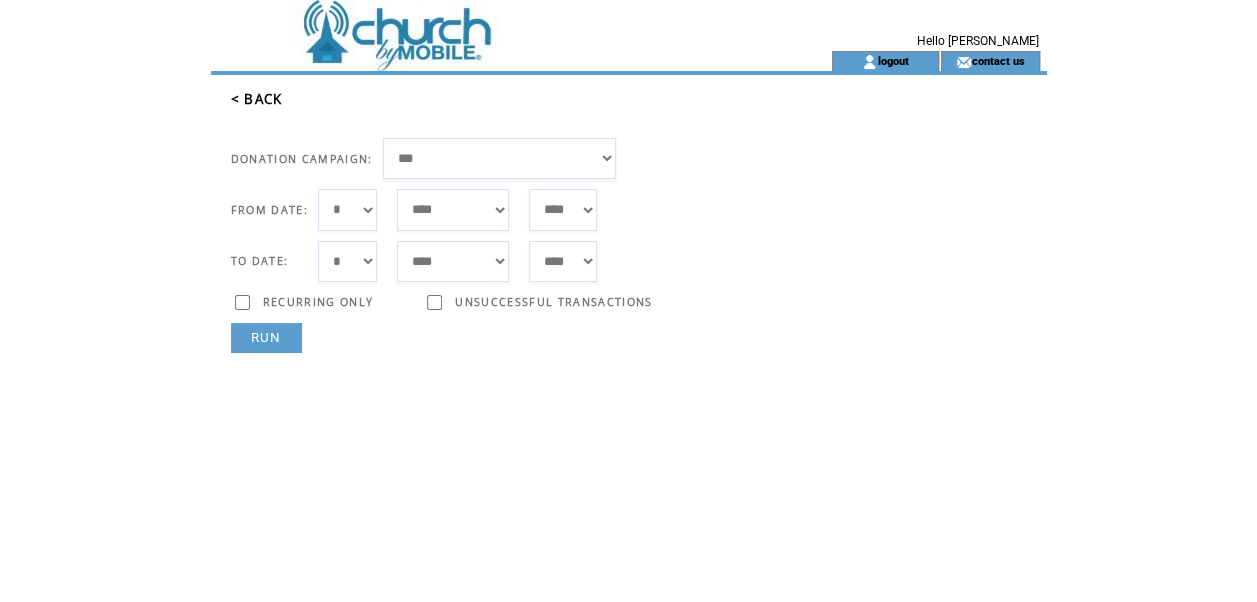 click on "**********" at bounding box center (639, 153) 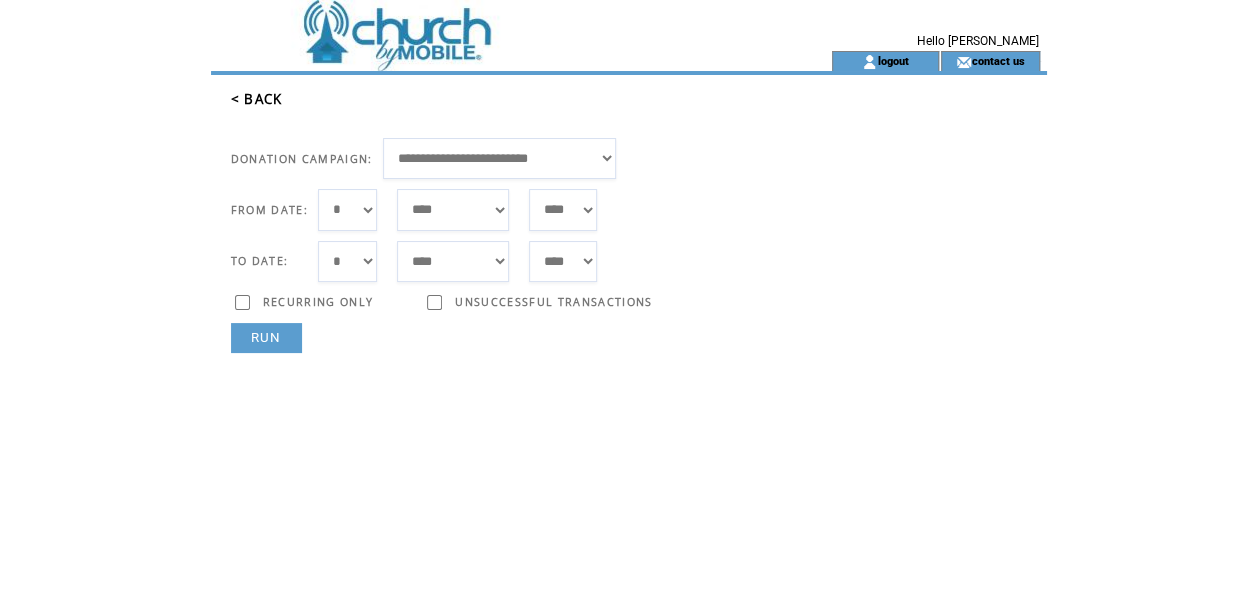 click on "*** 	 * 	 * 	 * 	 * 	 * 	 * 	 * 	 * 	 * 	 ** 	 ** 	 ** 	 ** 	 ** 	 ** 	 ** 	 ** 	 ** 	 ** 	 ** 	 ** 	 ** 	 ** 	 ** 	 ** 	 ** 	 ** 	 ** 	 ** 	 ** 	 **" at bounding box center [347, 209] 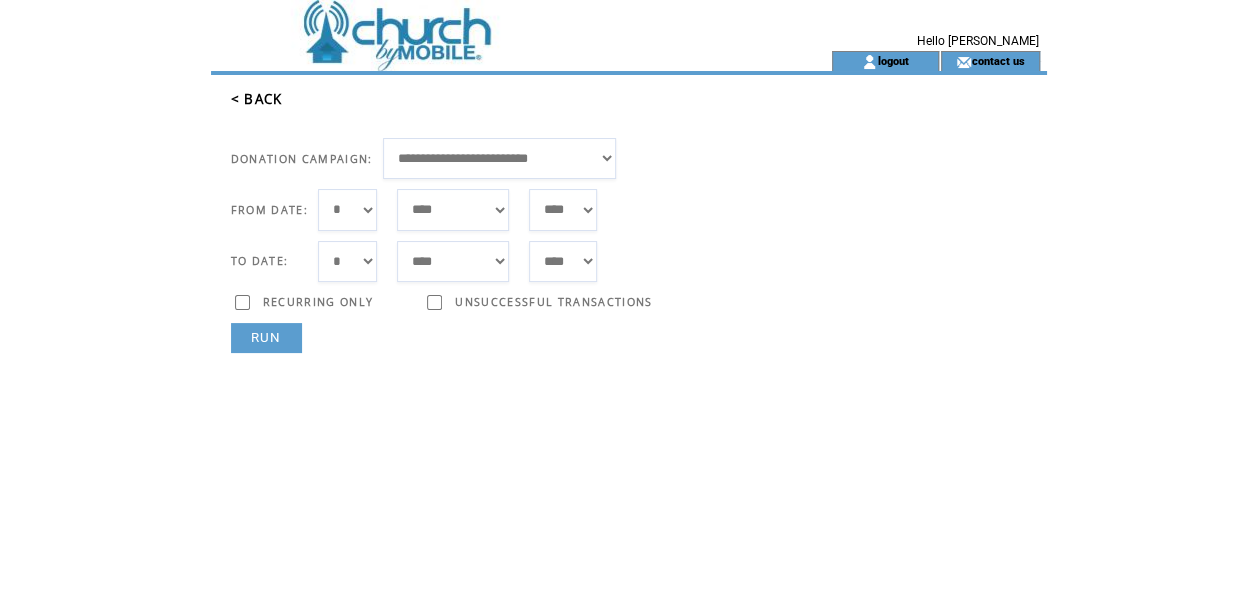 click on "*** 	 * 	 * 	 * 	 * 	 * 	 * 	 * 	 * 	 * 	 ** 	 ** 	 ** 	 ** 	 ** 	 ** 	 ** 	 ** 	 ** 	 ** 	 ** 	 ** 	 ** 	 ** 	 ** 	 ** 	 ** 	 ** 	 ** 	 ** 	 ** 	 **" at bounding box center (347, 261) 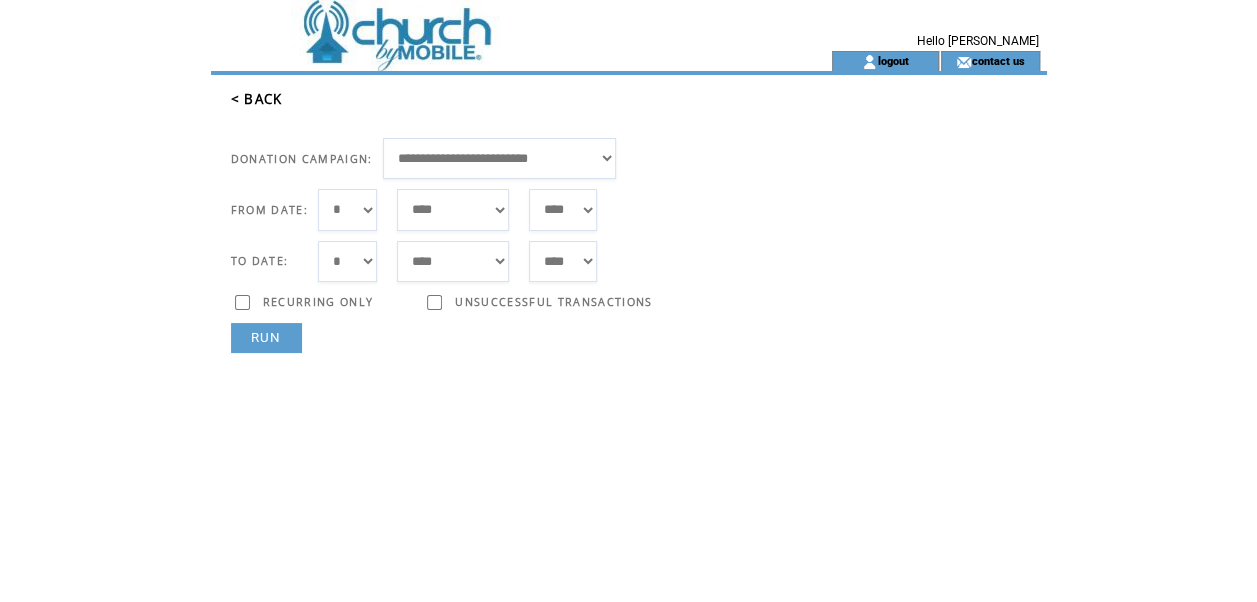 select on "**" 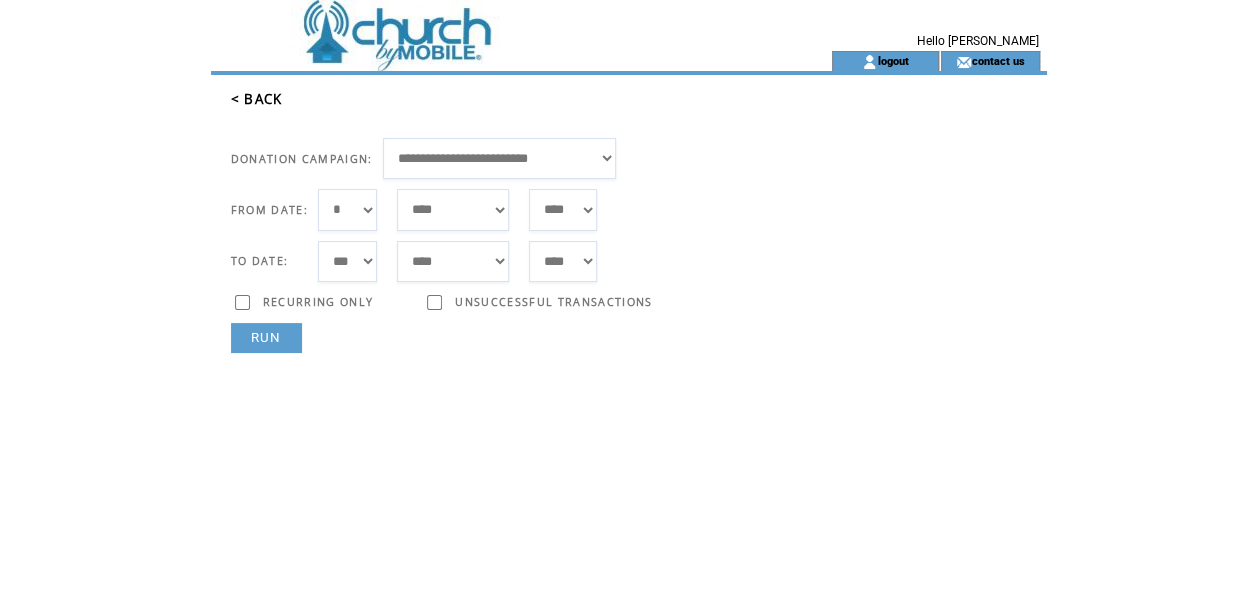 click on "*** 	 * 	 * 	 * 	 * 	 * 	 * 	 * 	 * 	 * 	 ** 	 ** 	 ** 	 ** 	 ** 	 ** 	 ** 	 ** 	 ** 	 ** 	 ** 	 ** 	 ** 	 ** 	 ** 	 ** 	 ** 	 ** 	 ** 	 ** 	 ** 	 **" at bounding box center (347, 261) 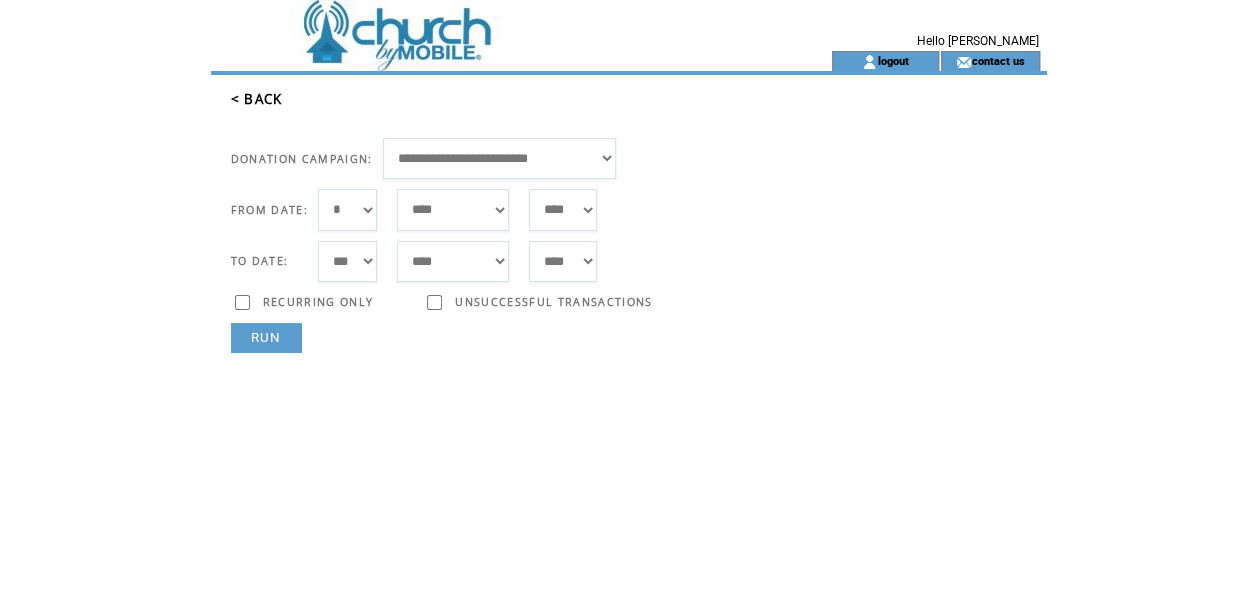 select on "*" 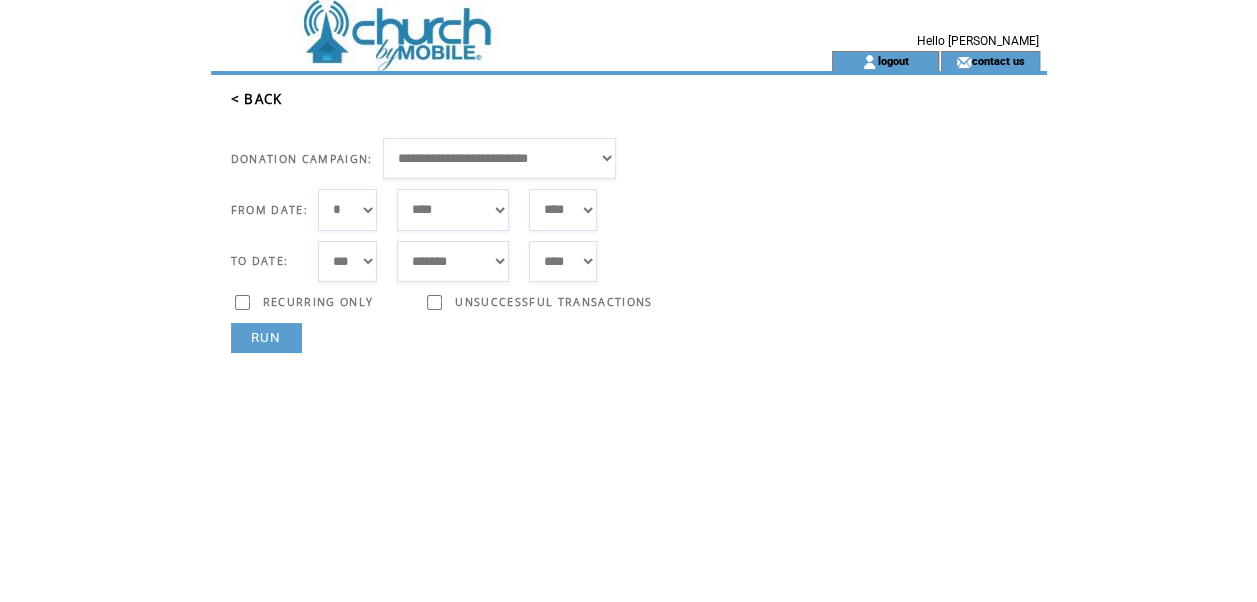 click on "***** 	 ******* 	 ******** 	 ***** 	 ***** 	 *** 	 **** 	 **** 	 ****** 	 ********* 	 ******* 	 ******** 	 ********" at bounding box center (453, 261) 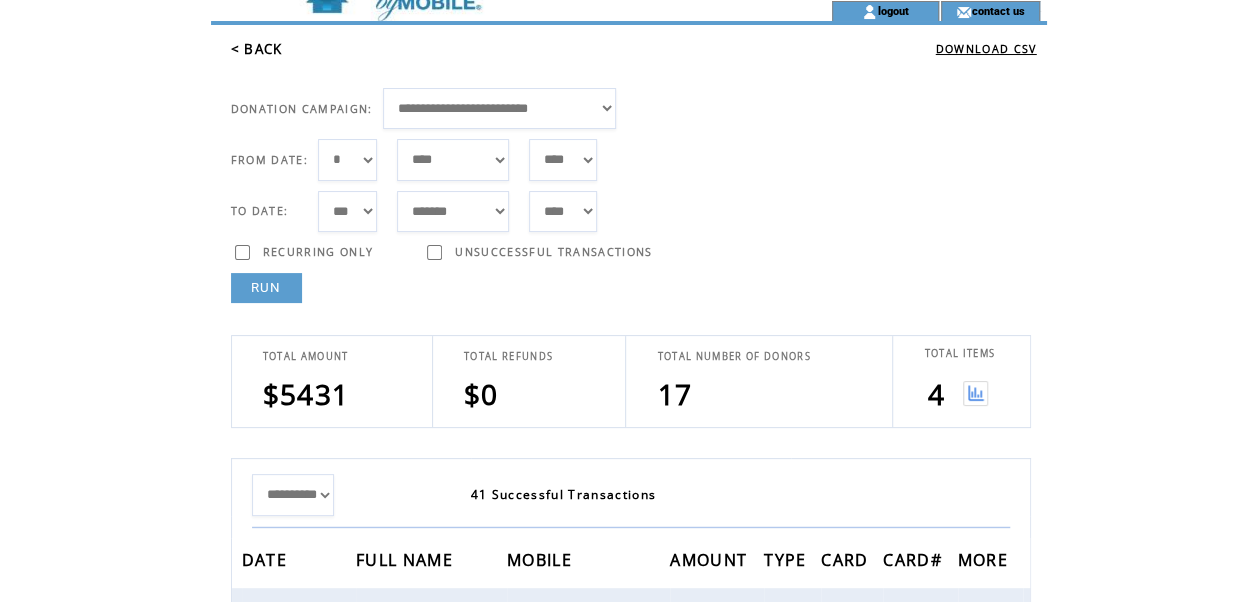 scroll, scrollTop: 0, scrollLeft: 0, axis: both 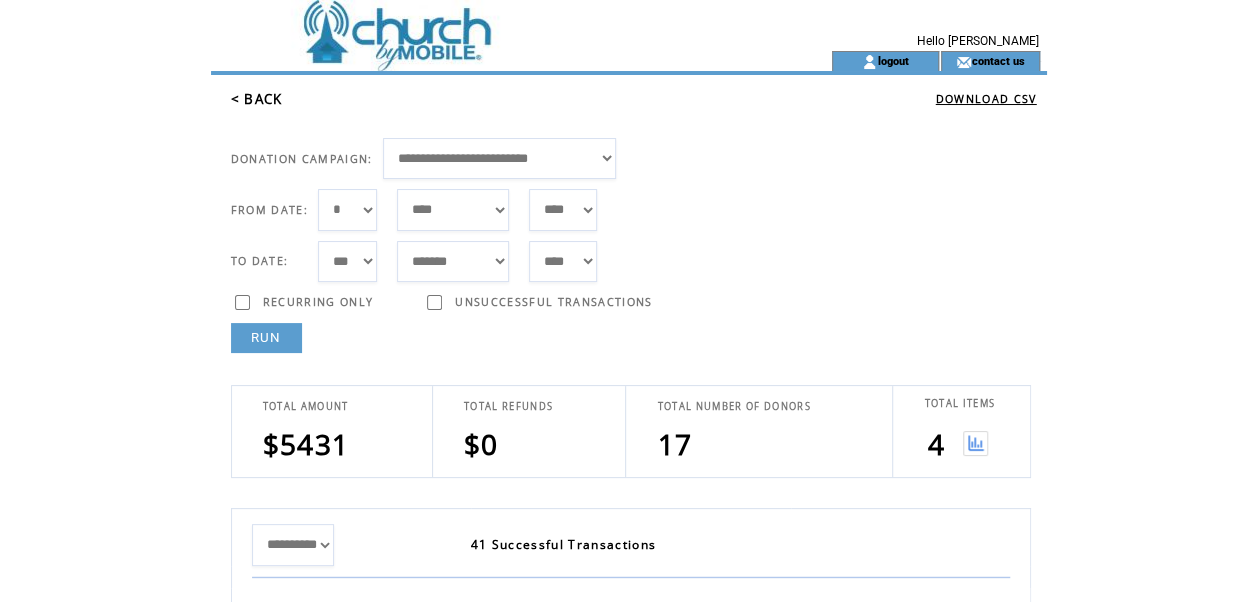 click on "DOWNLOAD CSV" at bounding box center [986, 99] 